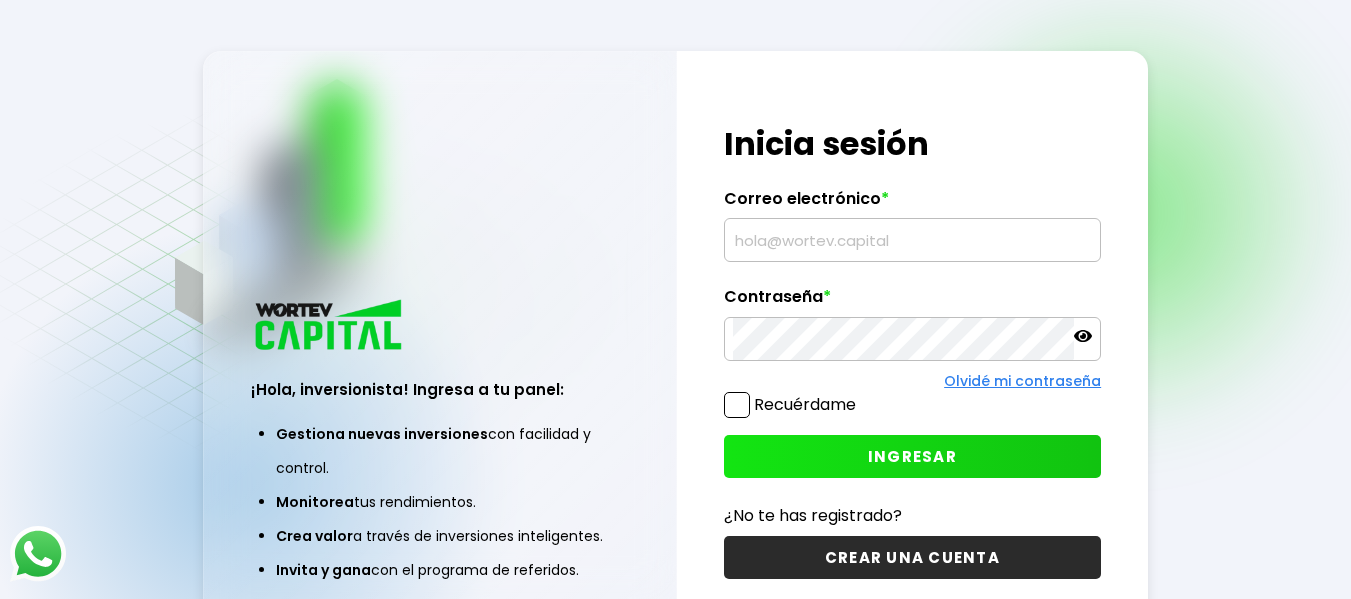 scroll, scrollTop: 0, scrollLeft: 0, axis: both 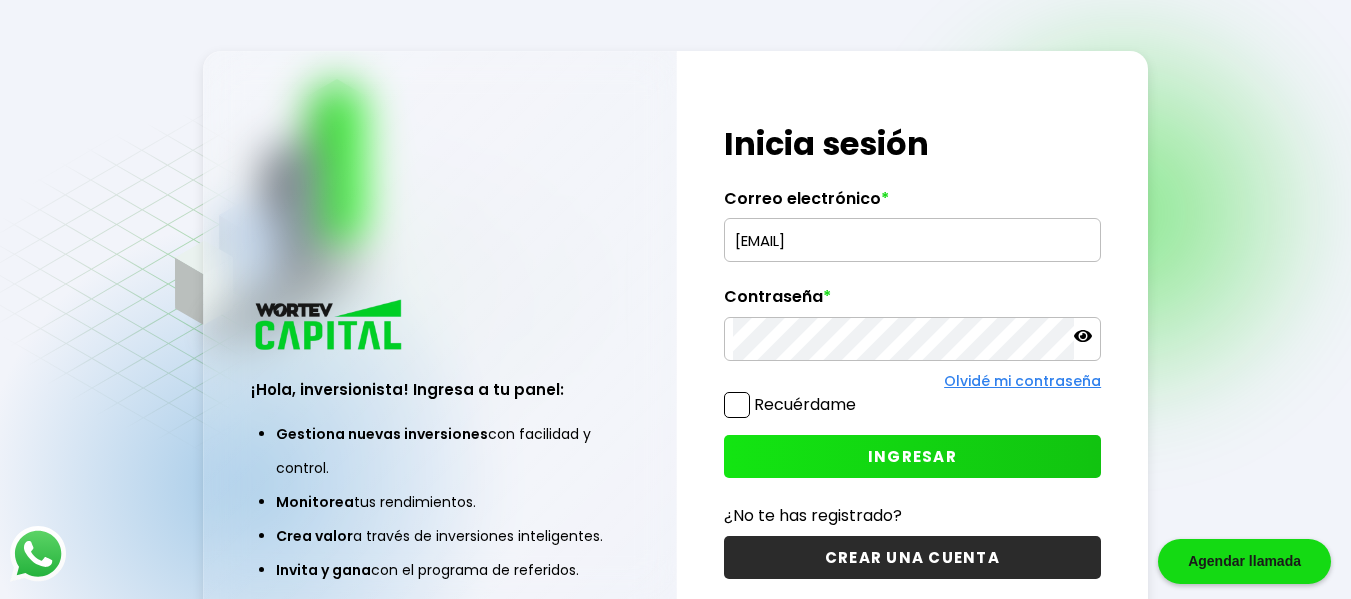 click on "[EMAIL]" at bounding box center [913, 240] 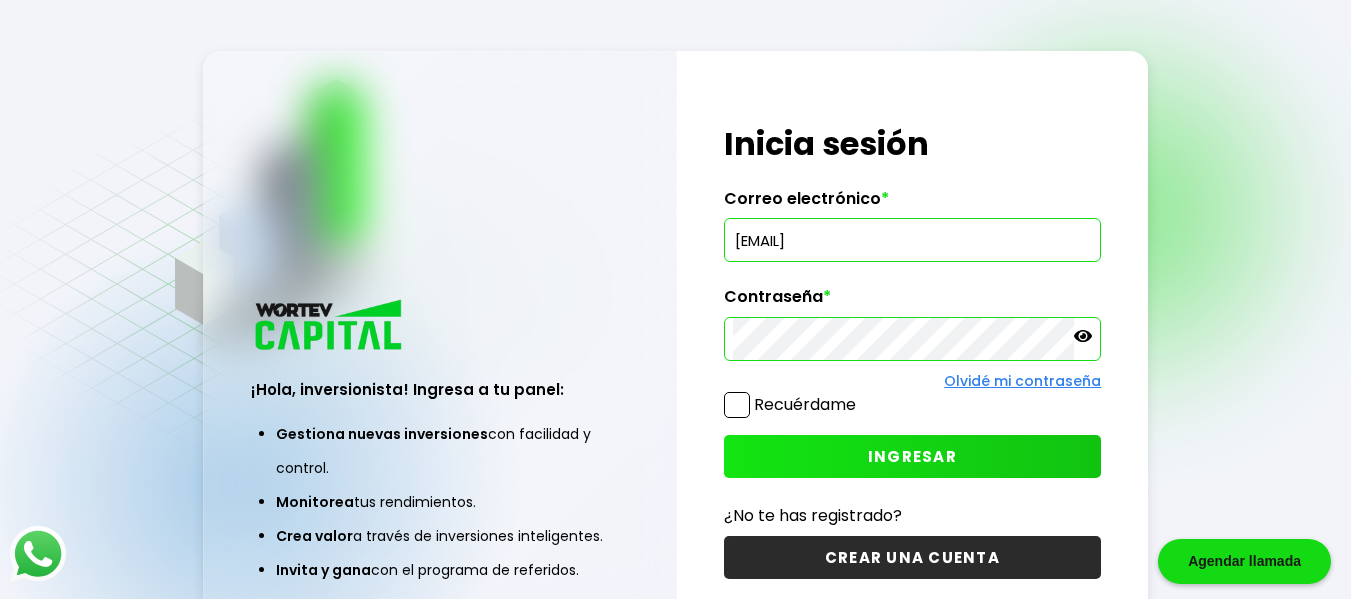 click on "[EMAIL]" at bounding box center (913, 240) 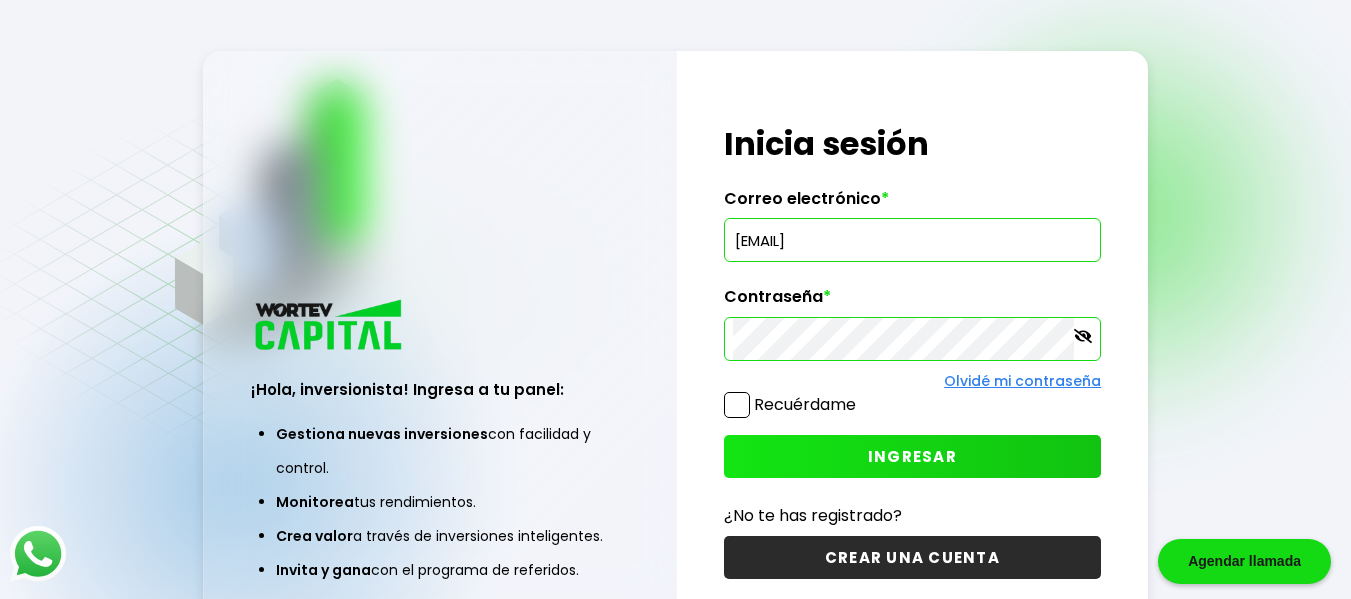 click on "INGRESAR" at bounding box center [913, 456] 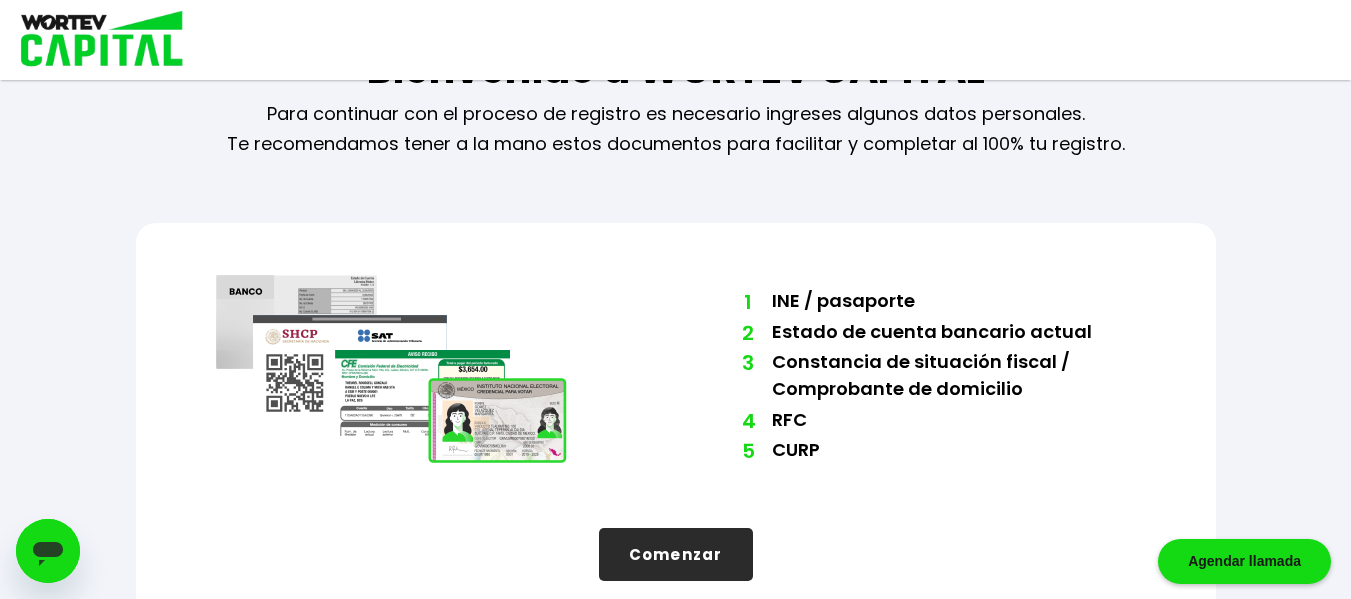 scroll, scrollTop: 111, scrollLeft: 0, axis: vertical 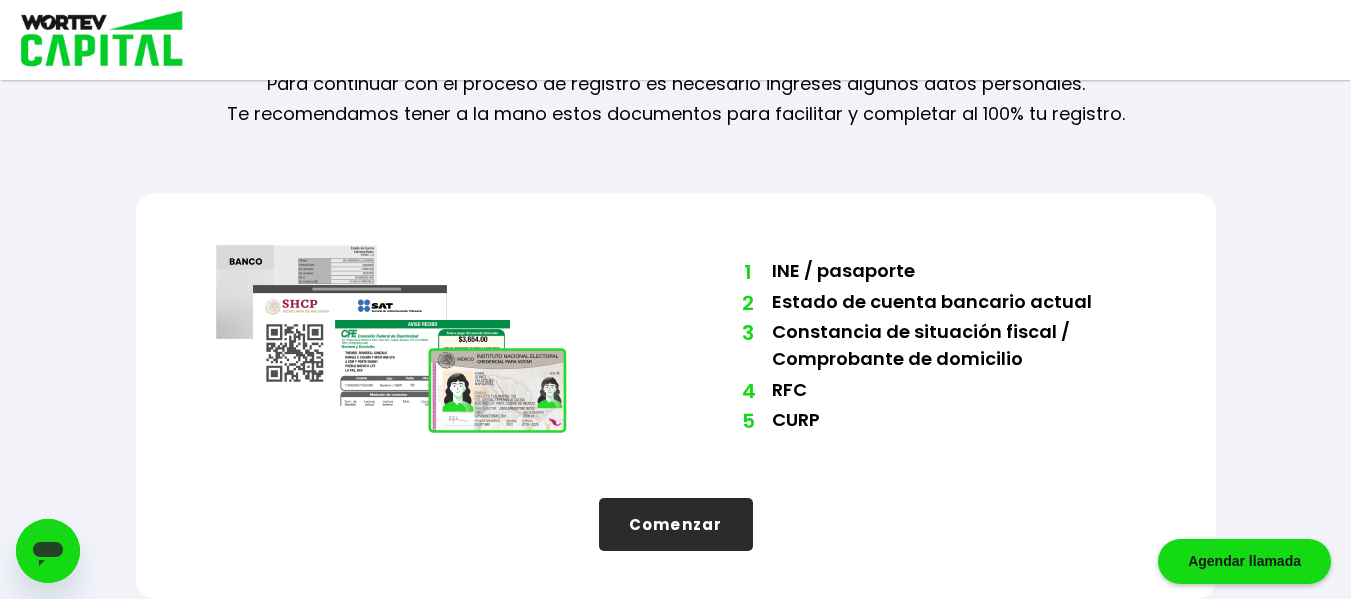 click on "Comenzar" at bounding box center [676, 524] 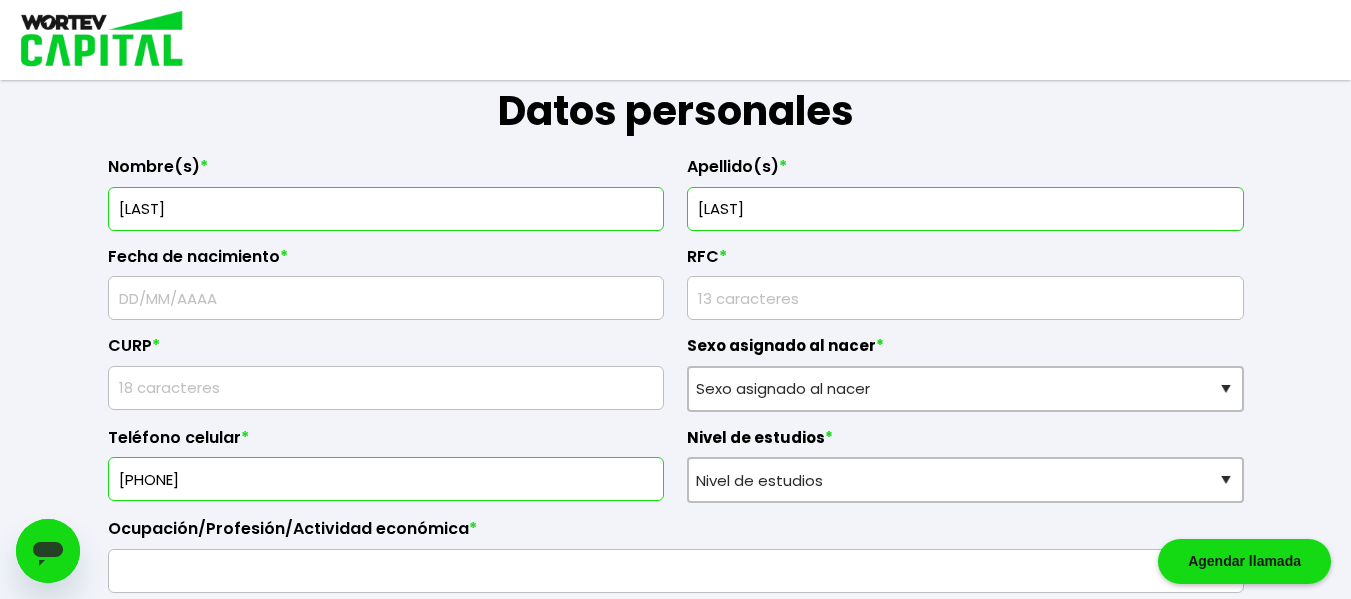 scroll, scrollTop: 311, scrollLeft: 0, axis: vertical 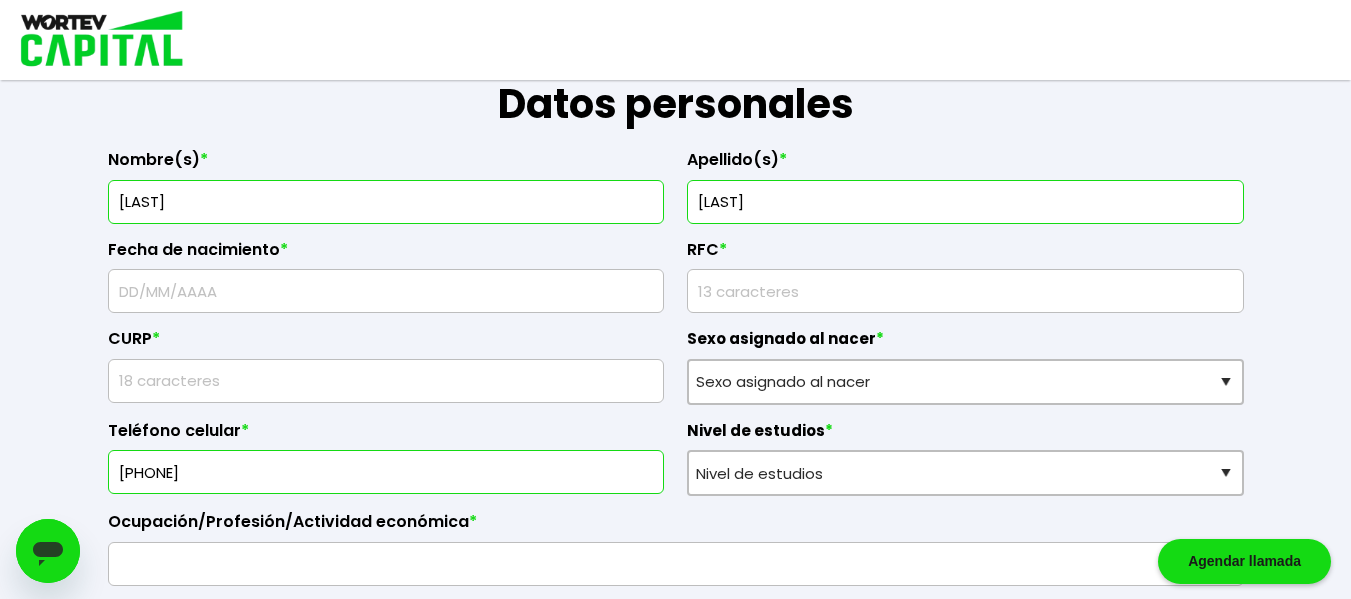 click at bounding box center (386, 291) 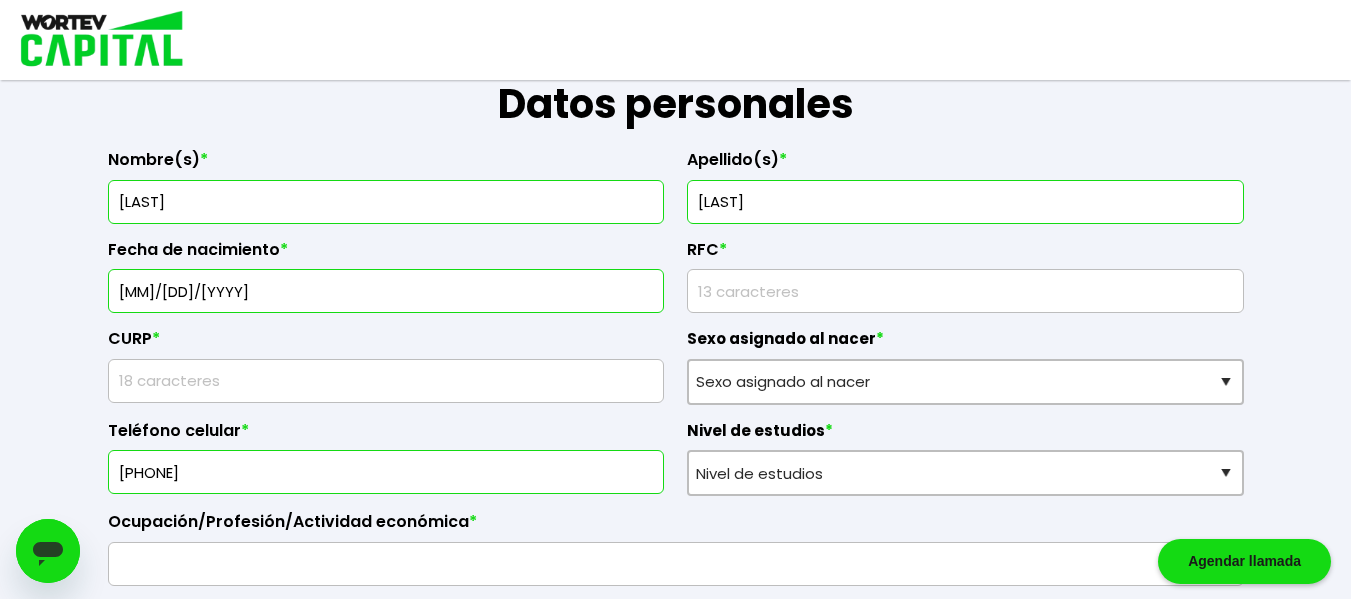 type on "[MM]/[DD]/[YYYY]" 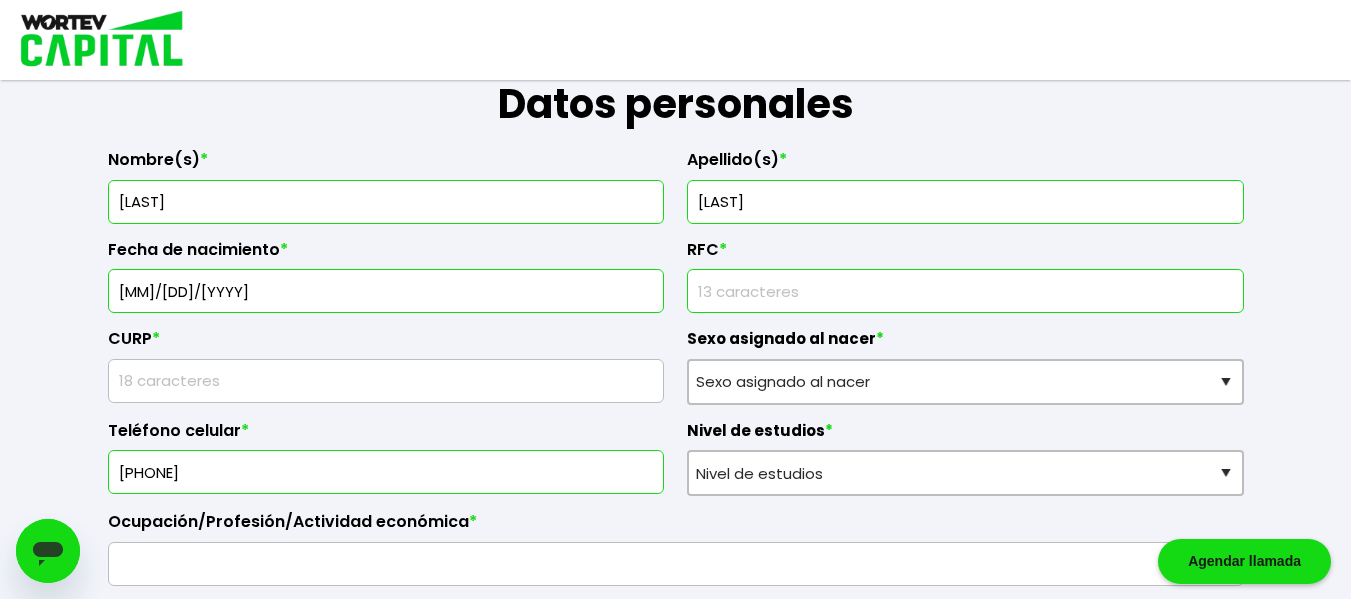 click at bounding box center [965, 291] 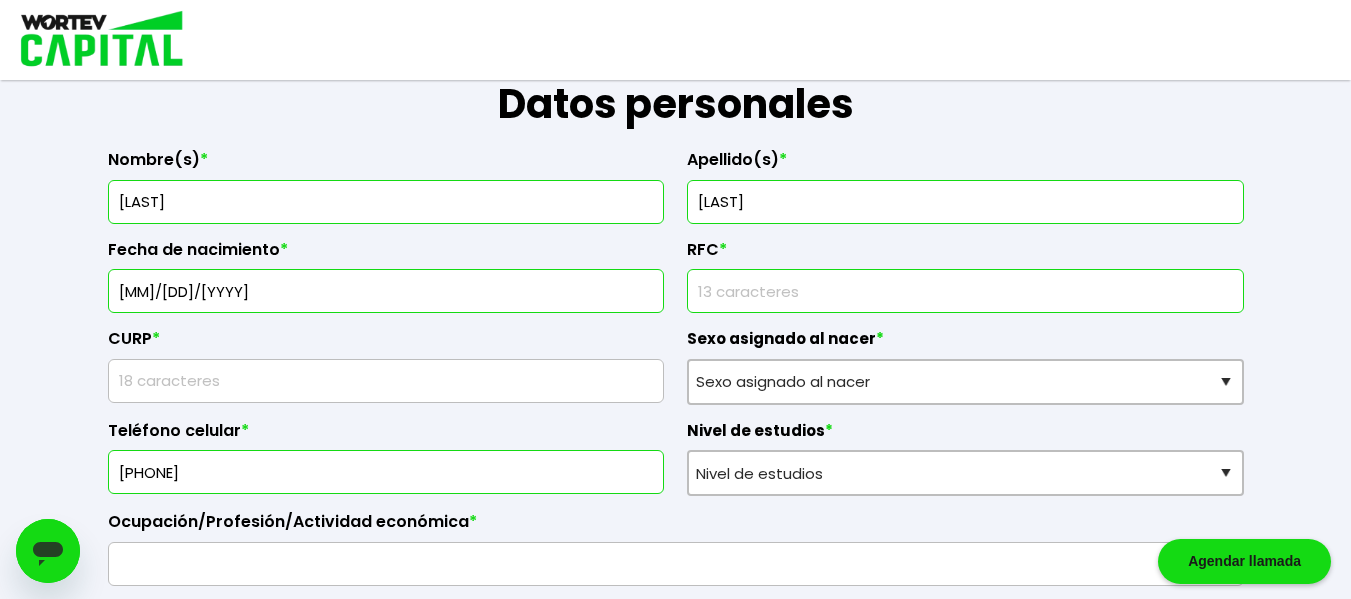 click at bounding box center [965, 291] 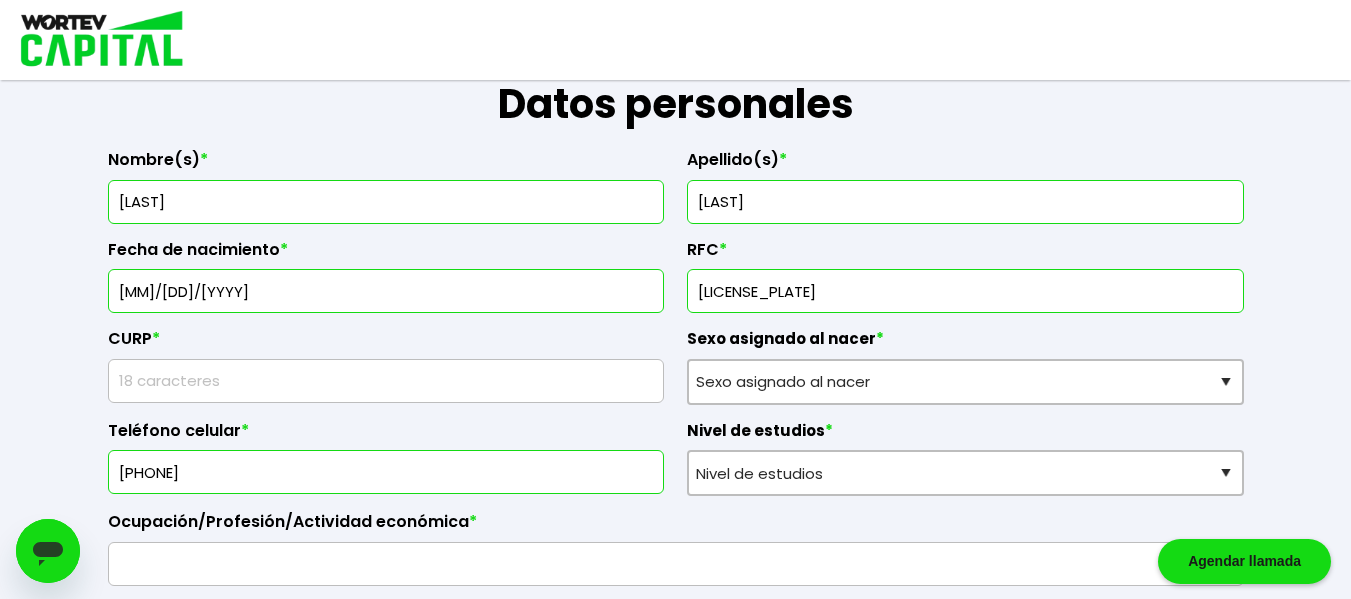 type on "[LICENSE_PLATE]" 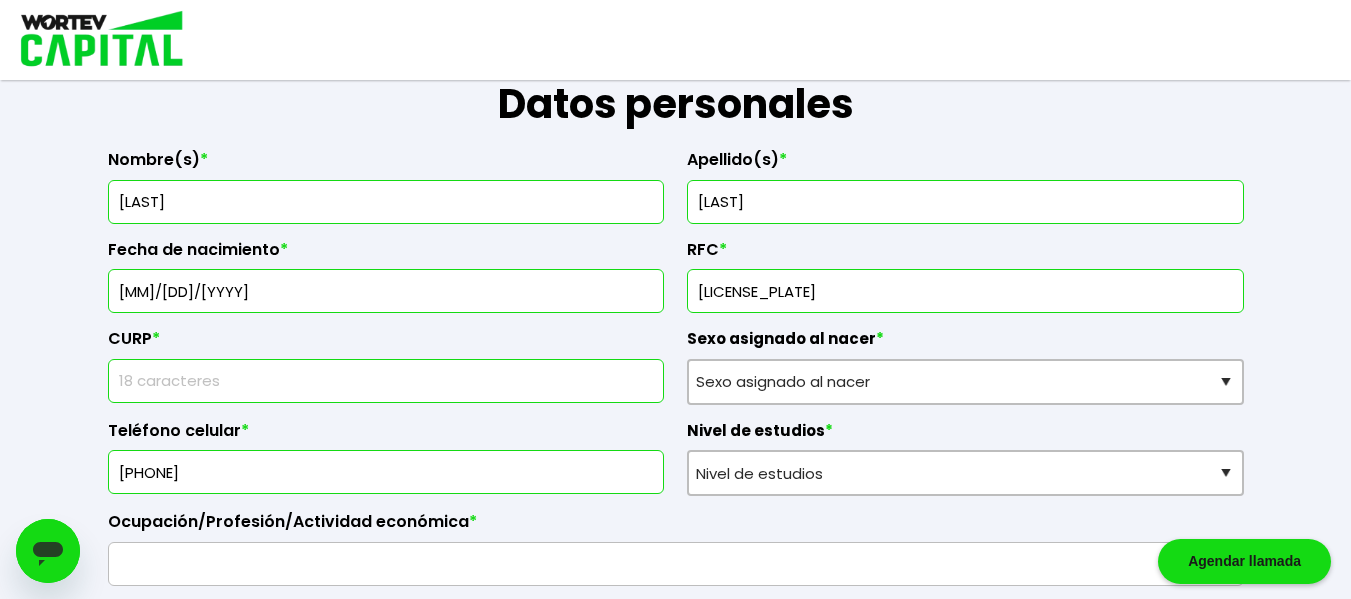 click at bounding box center (386, 381) 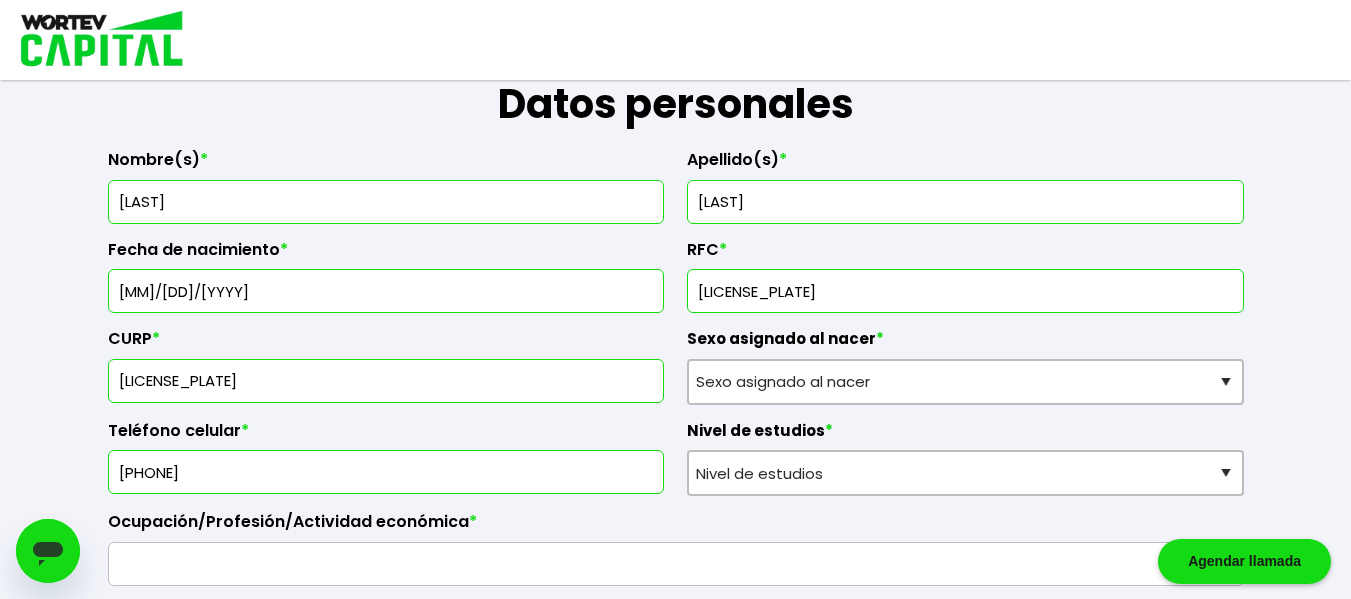 type on "[LICENSE_PLATE]" 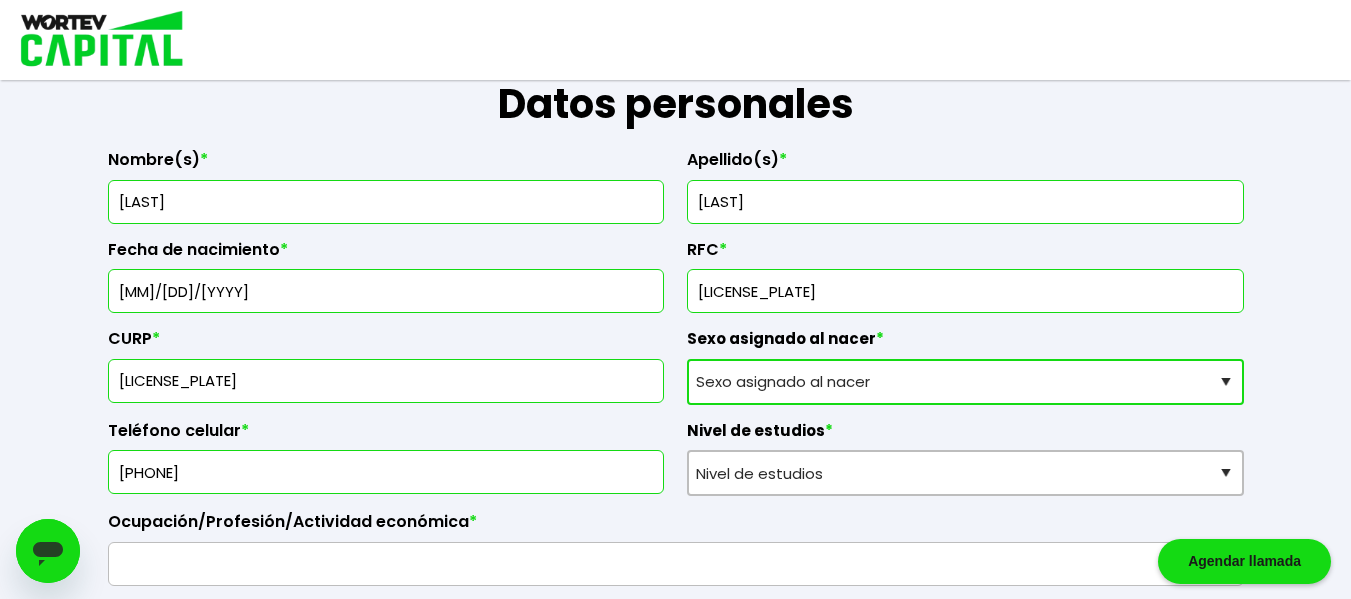 click on "Sexo asignado al nacer Hombre Mujer Prefiero no contestar" at bounding box center (965, 382) 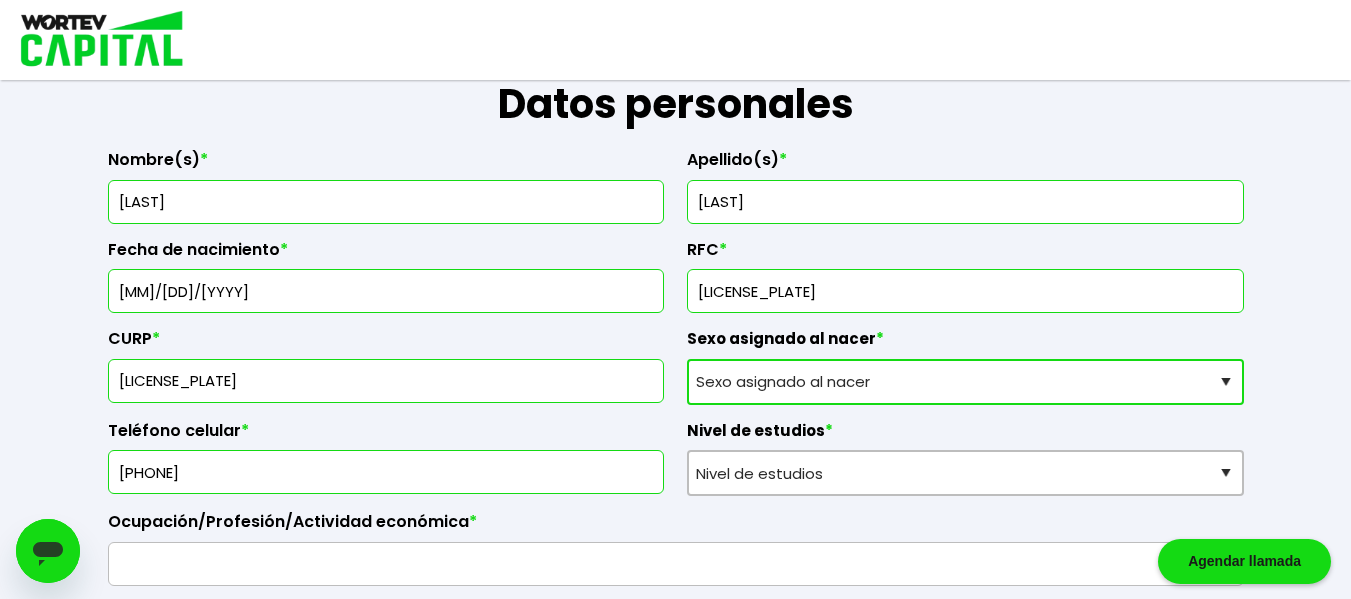 select on "Hombre" 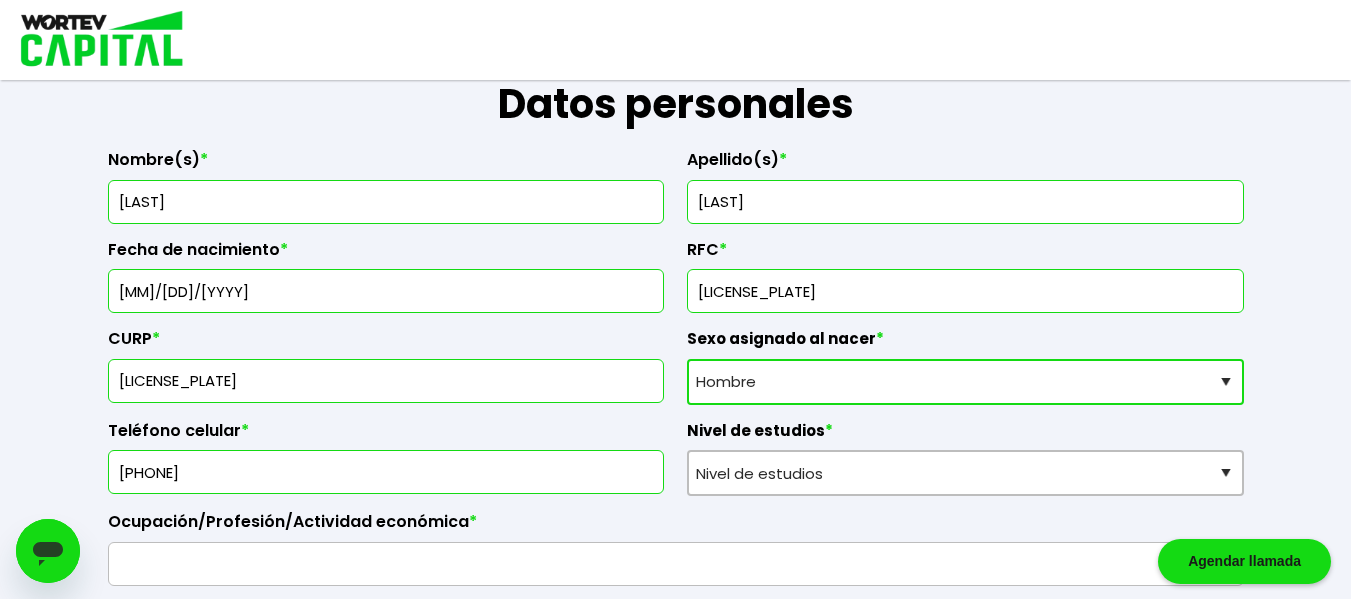 click on "Sexo asignado al nacer Hombre Mujer Prefiero no contestar" at bounding box center [965, 382] 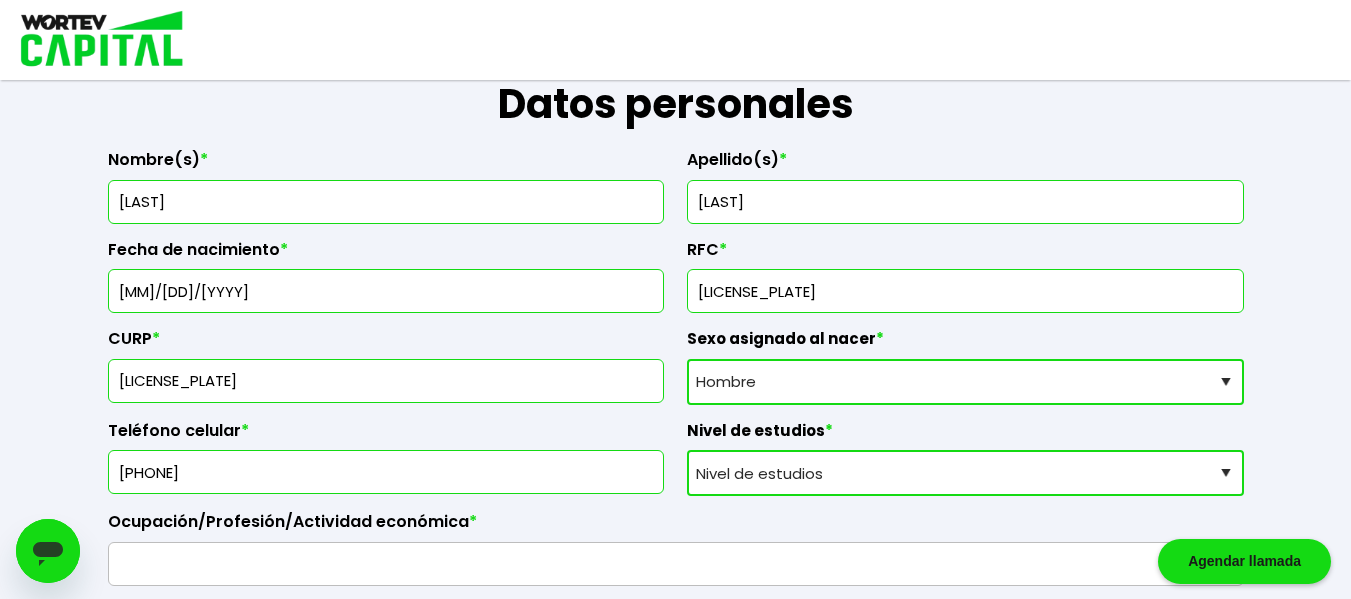 click on "Nivel de estudios Primaria Secundaria Bachillerato Licenciatura Posgrado" at bounding box center [965, 473] 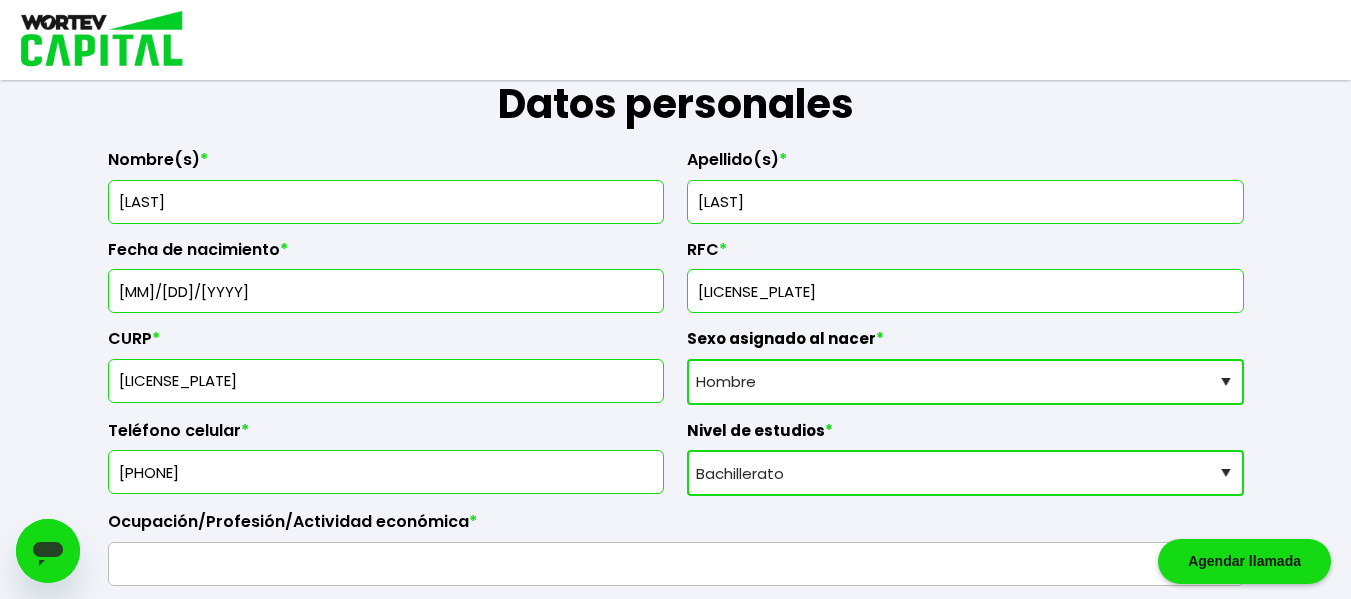 click on "Nivel de estudios Primaria Secundaria Bachillerato Licenciatura Posgrado" at bounding box center [965, 473] 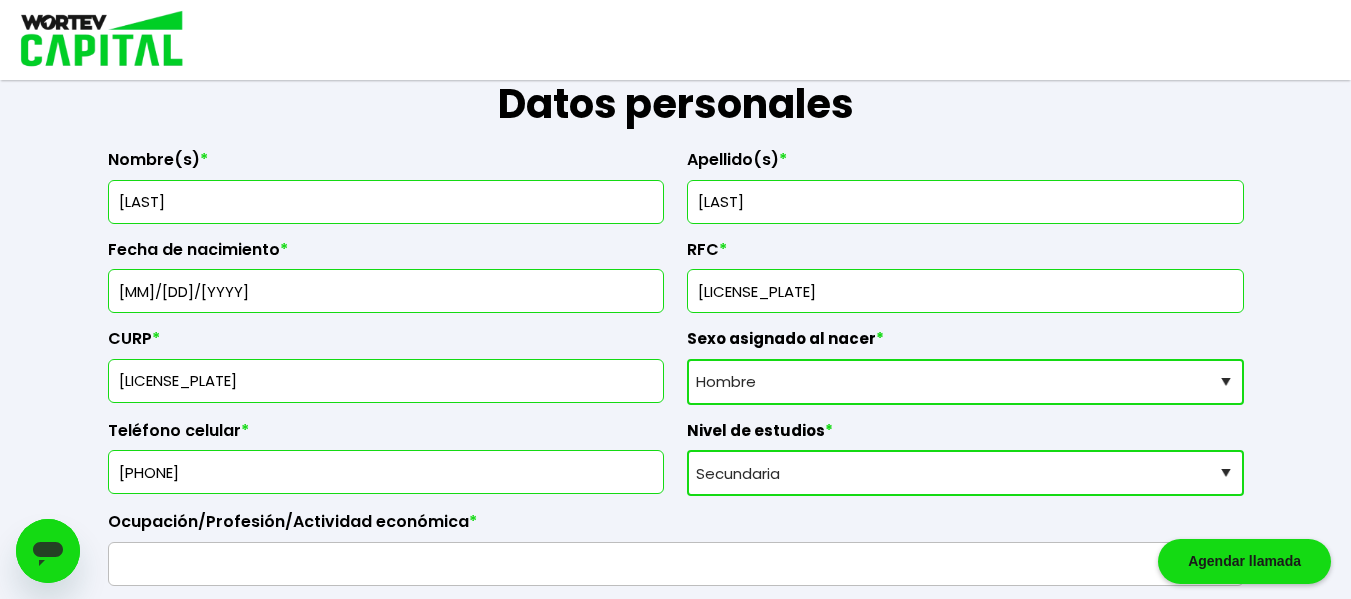 click on "Nivel de estudios Primaria Secundaria Bachillerato Licenciatura Posgrado" at bounding box center (965, 473) 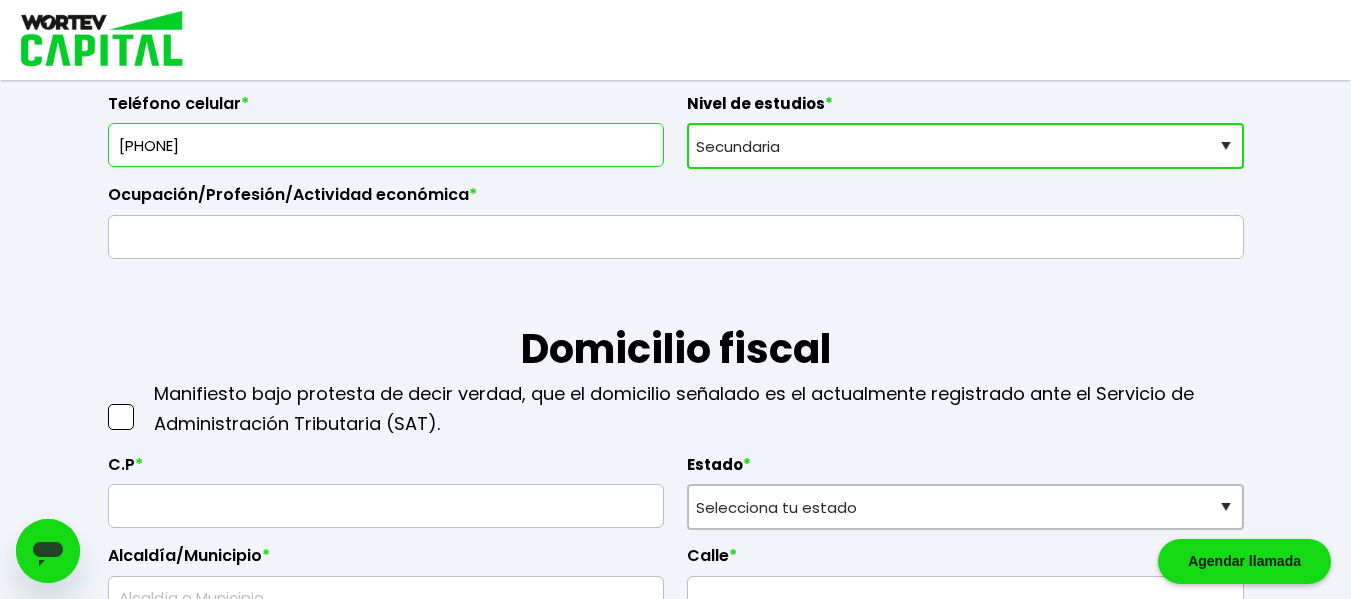 scroll, scrollTop: 641, scrollLeft: 0, axis: vertical 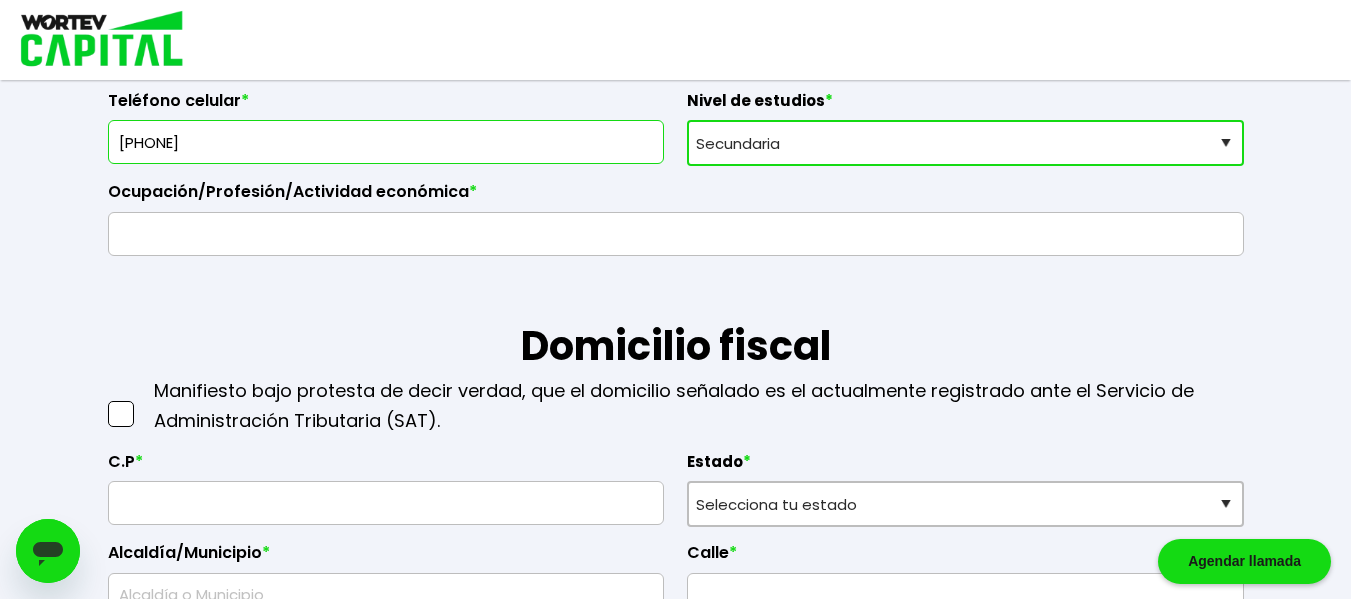 click at bounding box center [121, 414] 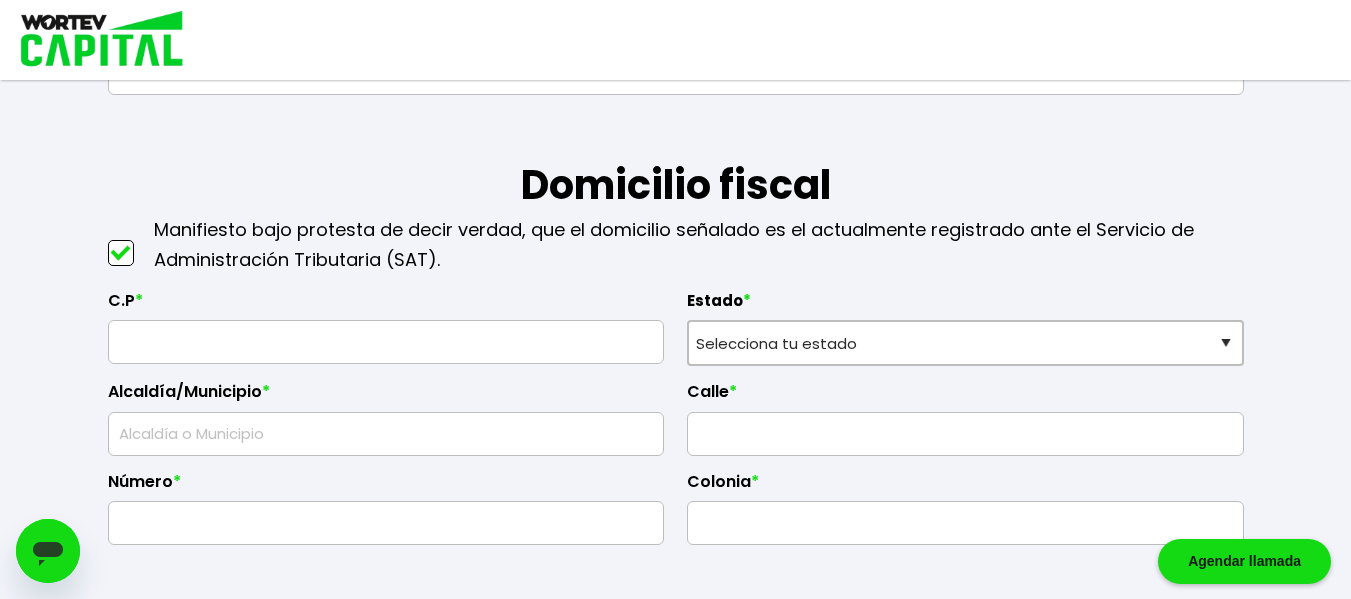 scroll, scrollTop: 804, scrollLeft: 0, axis: vertical 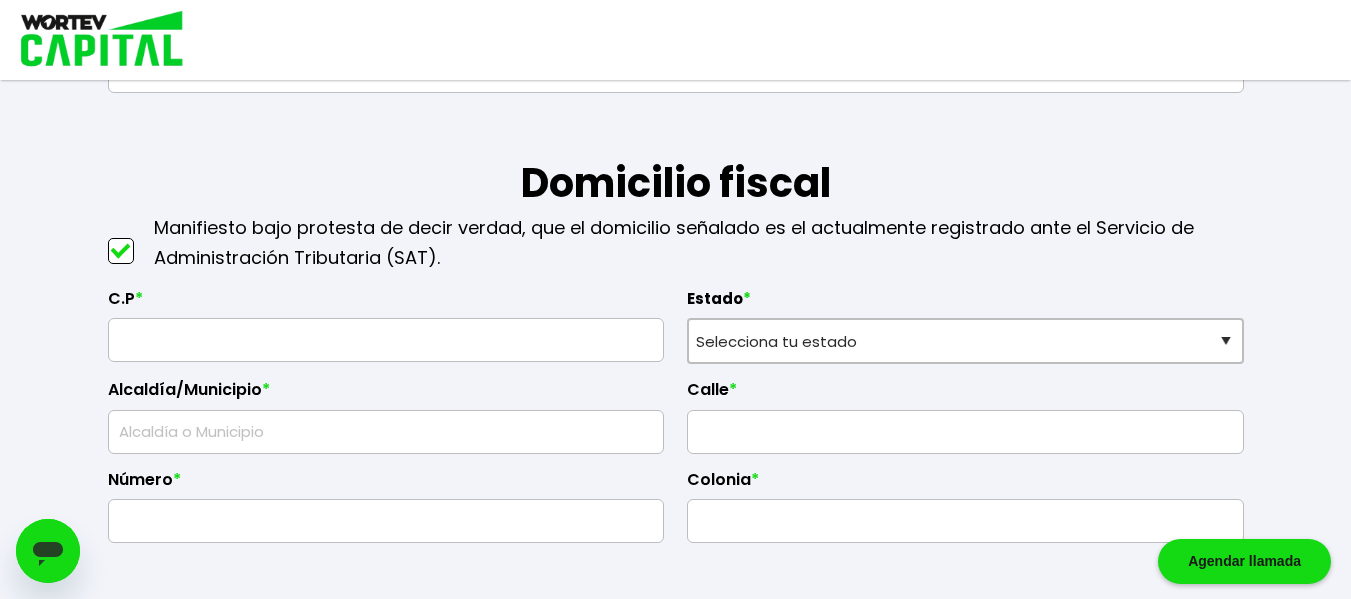 click at bounding box center (386, 340) 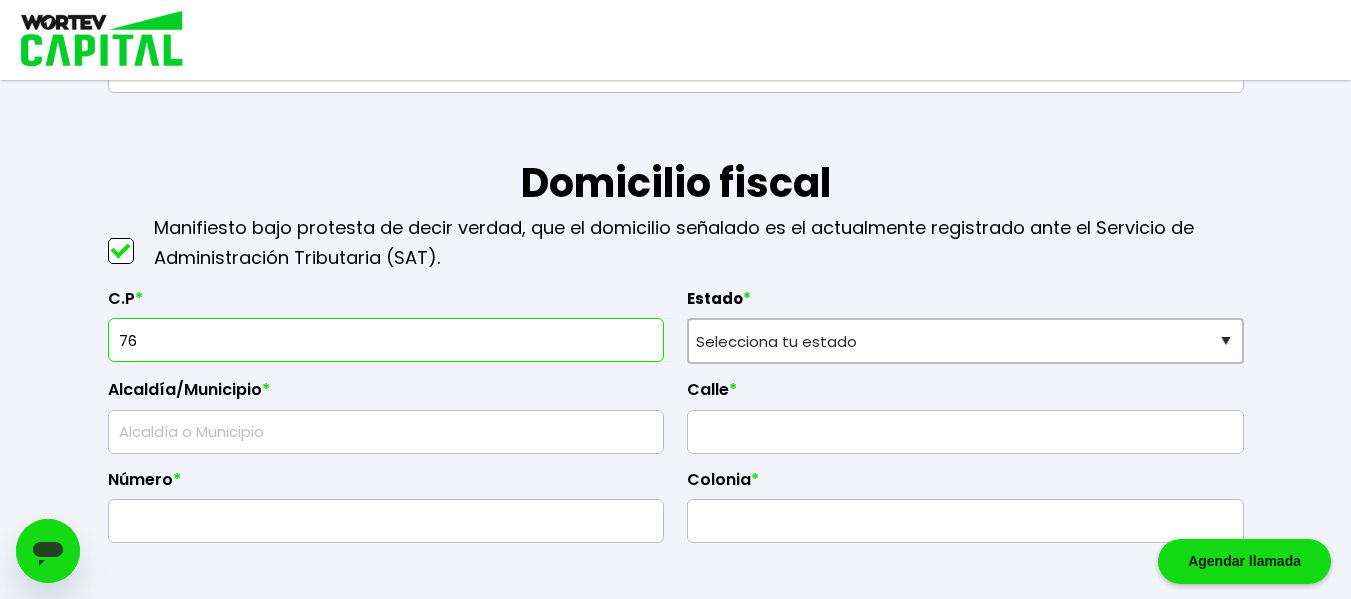 type on "76085" 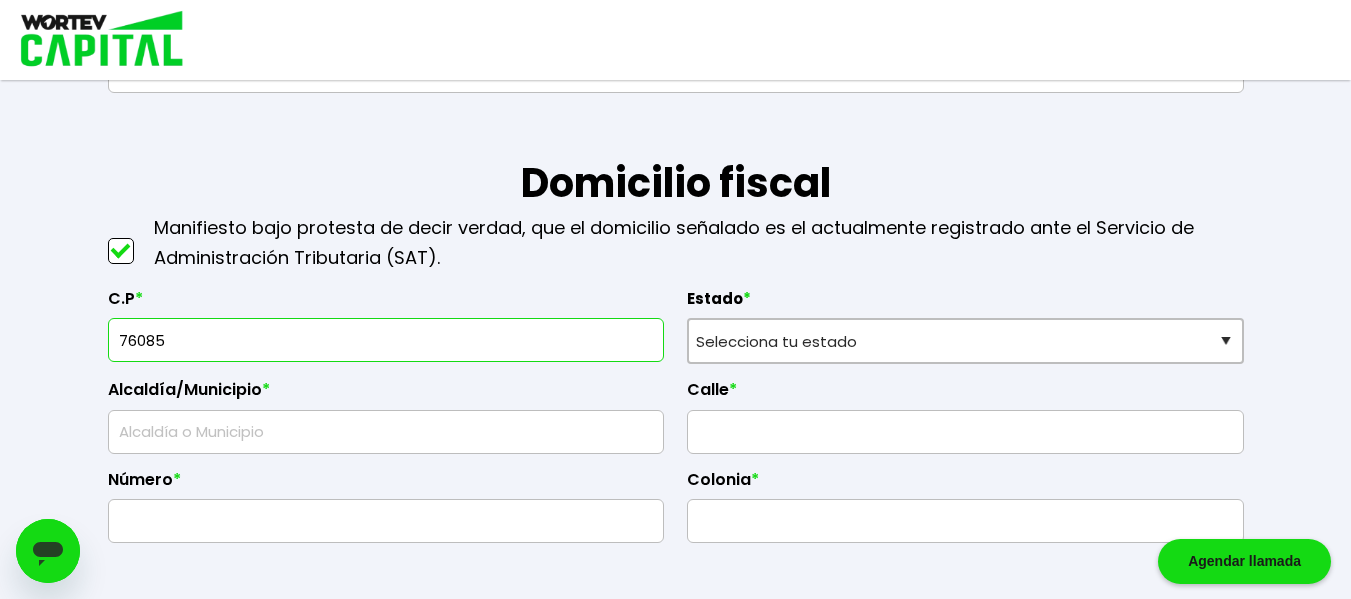 select on "QT" 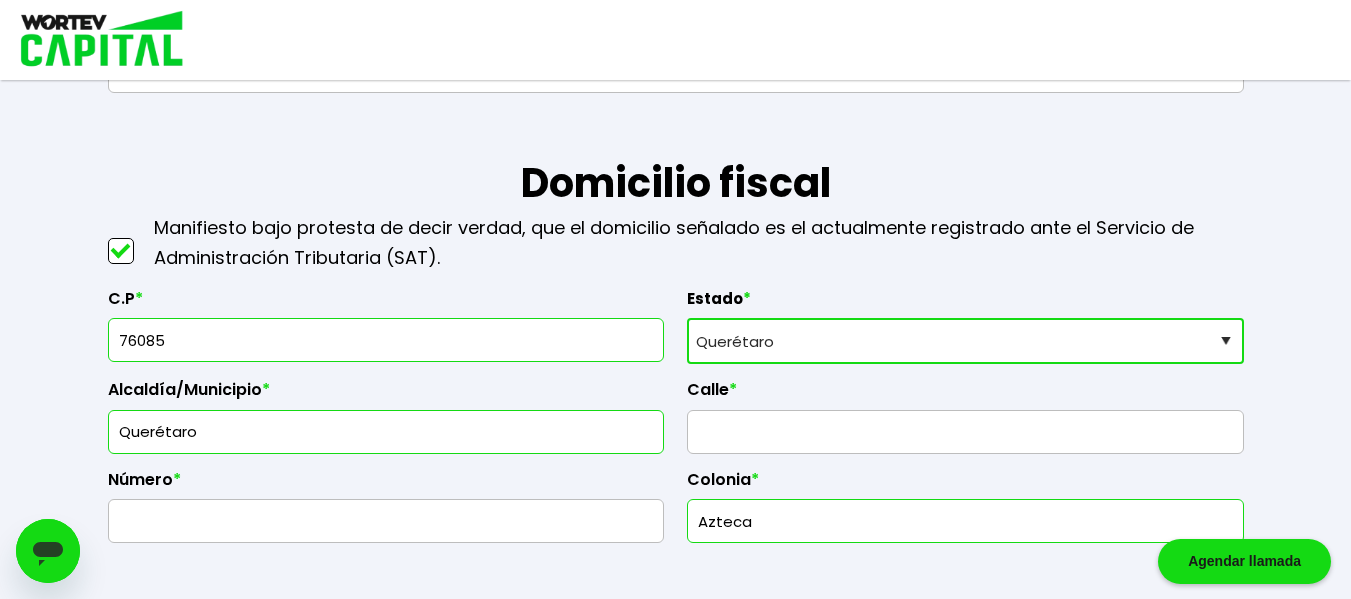 click at bounding box center [965, 432] 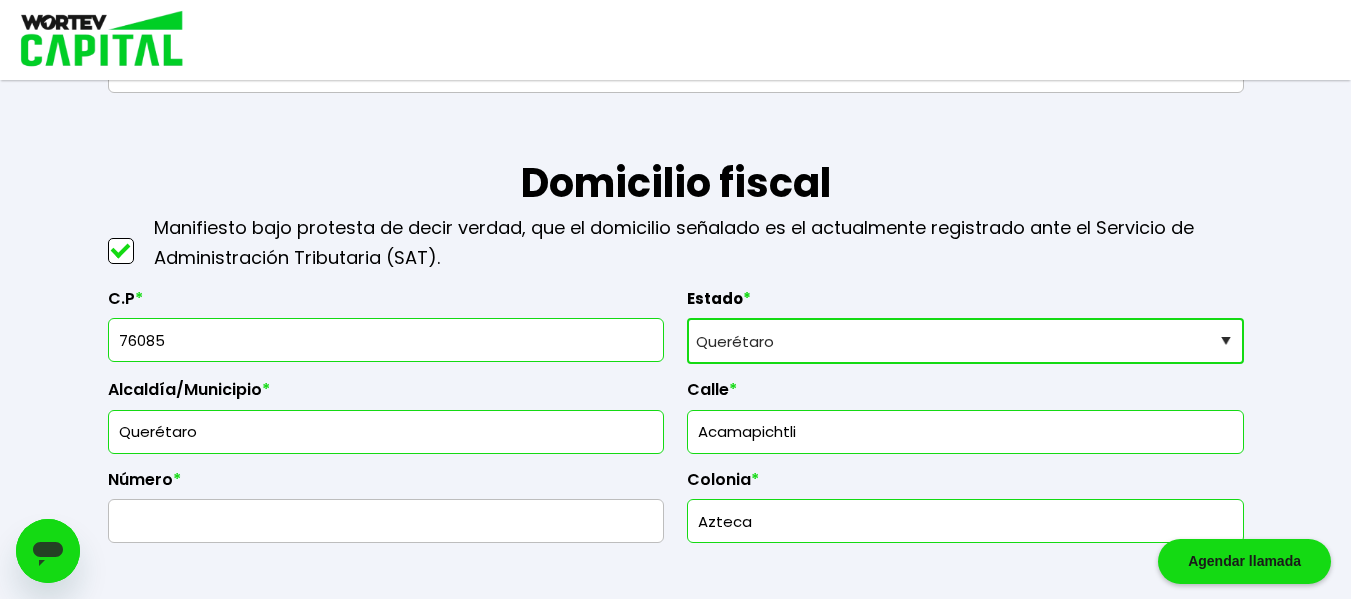 type on "Acamapichtli" 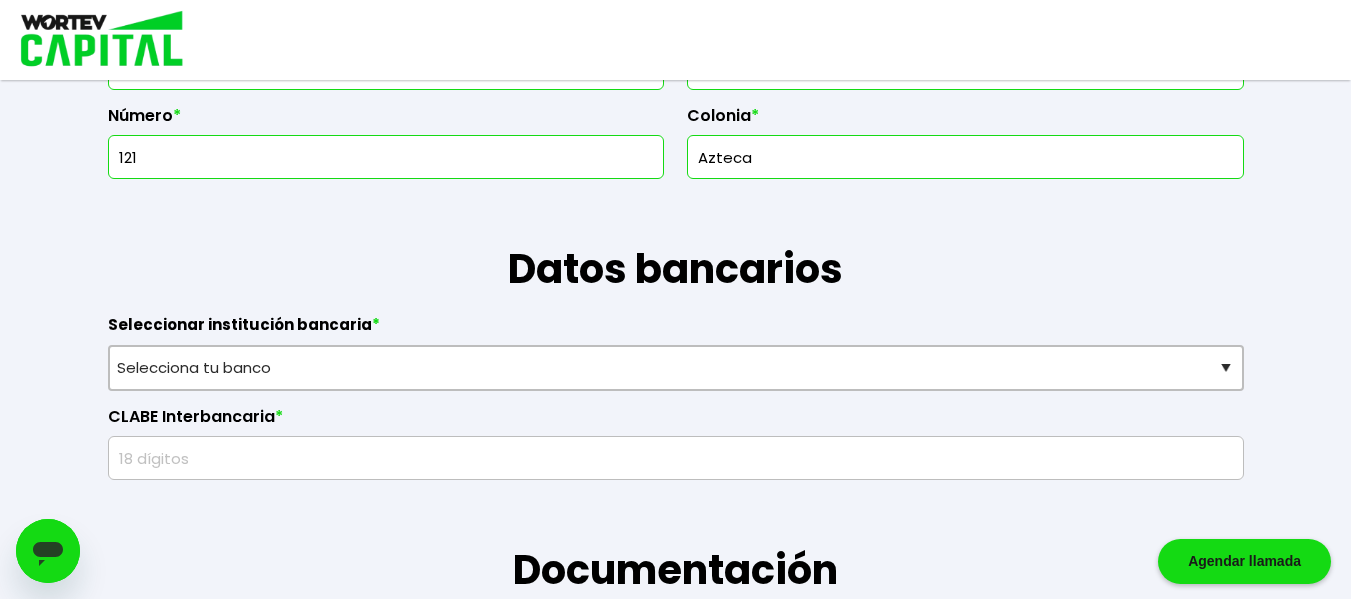 scroll, scrollTop: 1204, scrollLeft: 0, axis: vertical 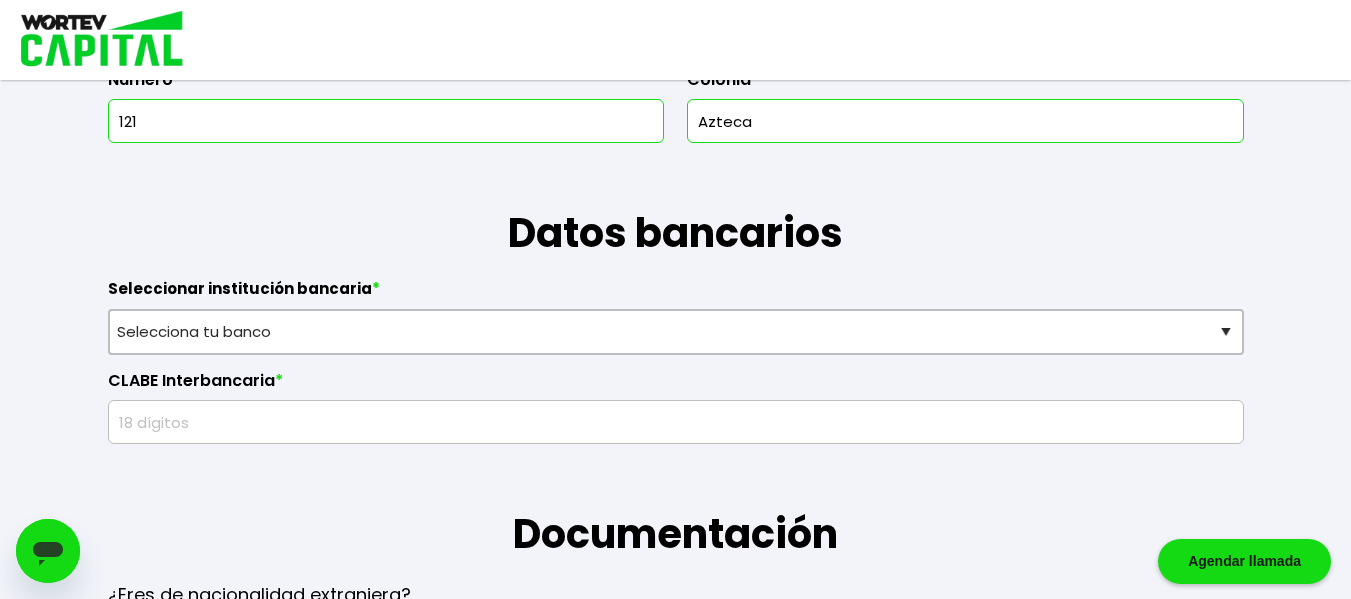 type on "121" 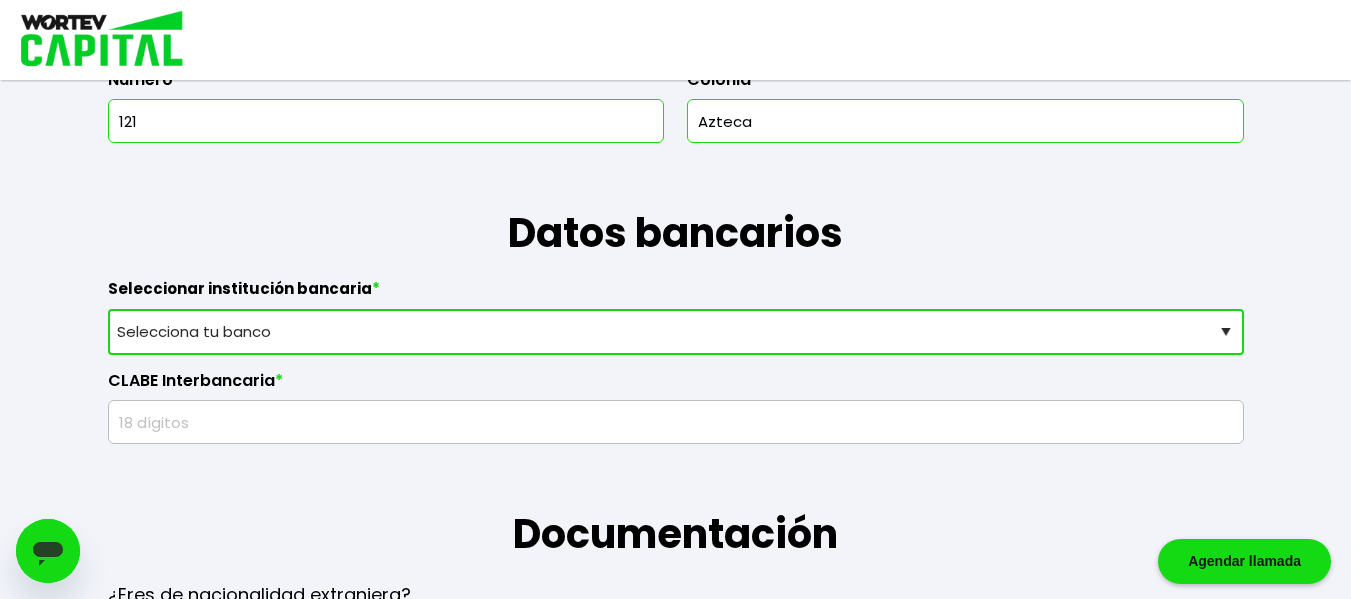 click on "Selecciona tu banco ABC Capital Actinver Afirme Albo ASP Banamex Banbajio Banco Autofin Banco Azteca Banco Bancrea Banco Base Banco Inmobiliario Mexicano Banco Sabadell Banco ve por más Bancoppel Banjercito Bankaool Banorte Banregio Banregio (Hey Banco) Bansefi Bansi BBVA Bancomer Bineo Caja Morelia Valladolid Caja Popular Mexicana Caja Yanga CIBanco Compartamos Banco CONSUBANCO Cuenca Finsus Fondeadora Grupo Financiero MULTIVA HSBC Inbursa INTERCAM Banco INVEX IXE Klar Alternativos ku-bo Financiero, S.A. de C.V. Mercado Pago Mifel Nu Bank Santander Scotiabank Stori STP Uala Otro" at bounding box center [676, 332] 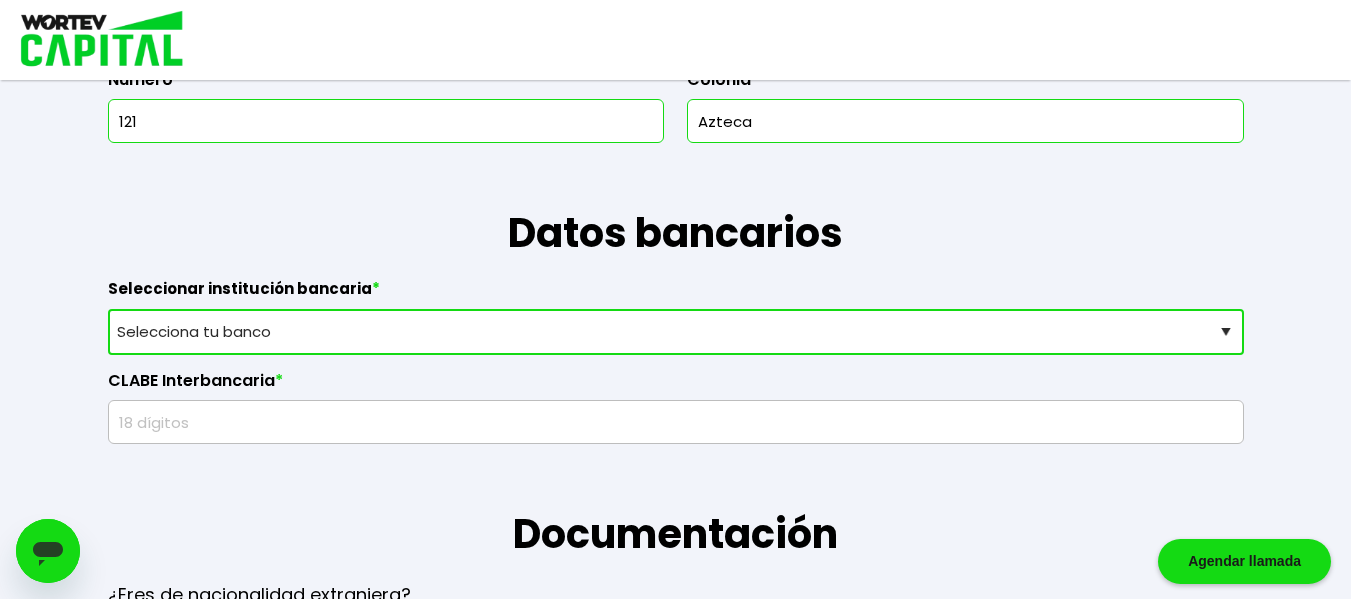 select on "Nu Bank" 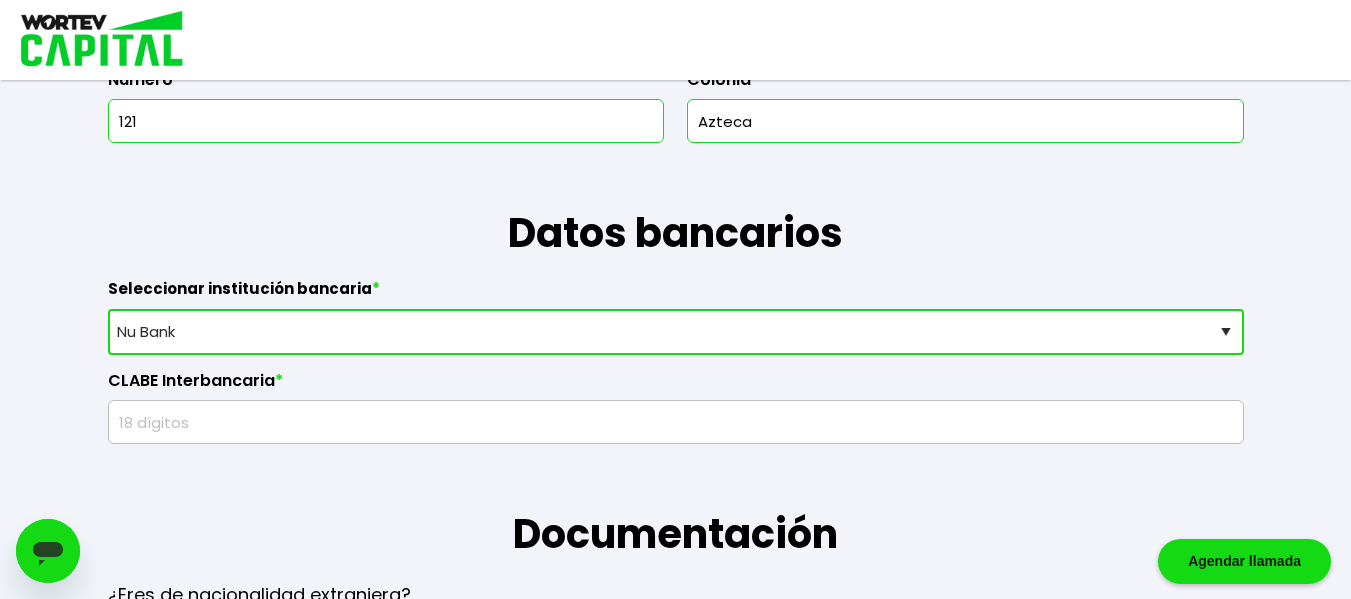 click on "Selecciona tu banco ABC Capital Actinver Afirme Albo ASP Banamex Banbajio Banco Autofin Banco Azteca Banco Bancrea Banco Base Banco Inmobiliario Mexicano Banco Sabadell Banco ve por más Bancoppel Banjercito Bankaool Banorte Banregio Banregio (Hey Banco) Bansefi Bansi BBVA Bancomer Bineo Caja Morelia Valladolid Caja Popular Mexicana Caja Yanga CIBanco Compartamos Banco CONSUBANCO Cuenca Finsus Fondeadora Grupo Financiero MULTIVA HSBC Inbursa INTERCAM Banco INVEX IXE Klar Alternativos ku-bo Financiero, S.A. de C.V. Mercado Pago Mifel Nu Bank Santander Scotiabank Stori STP Uala Otro" at bounding box center [676, 332] 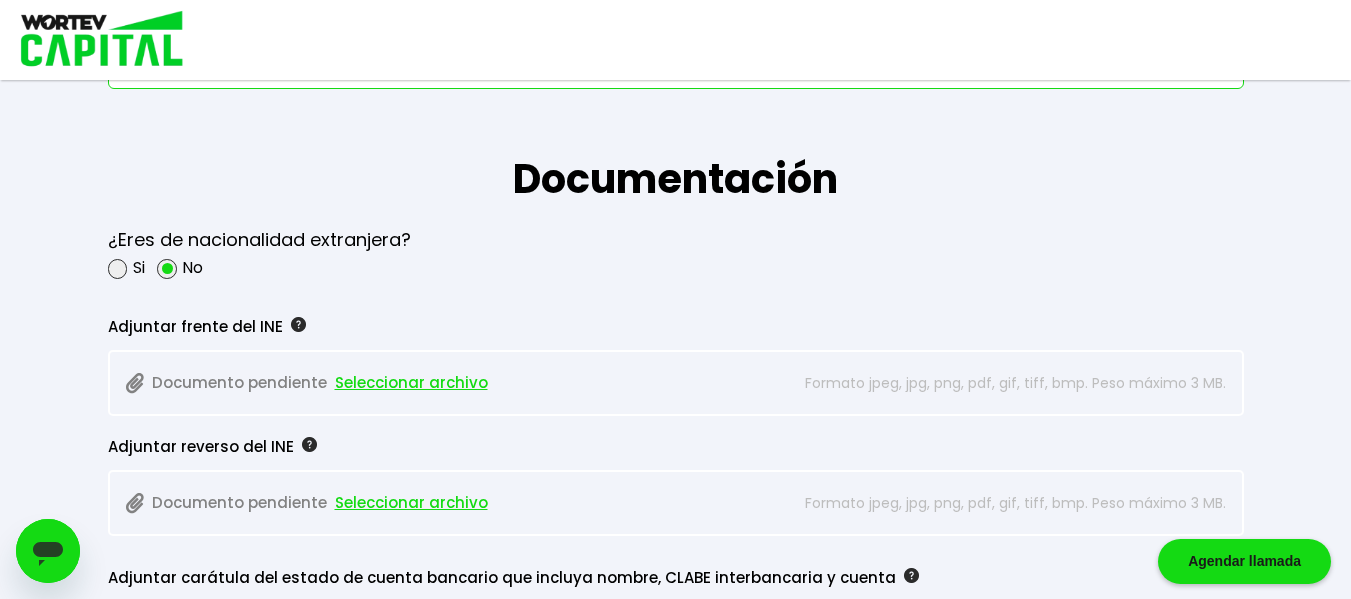 scroll, scrollTop: 1604, scrollLeft: 0, axis: vertical 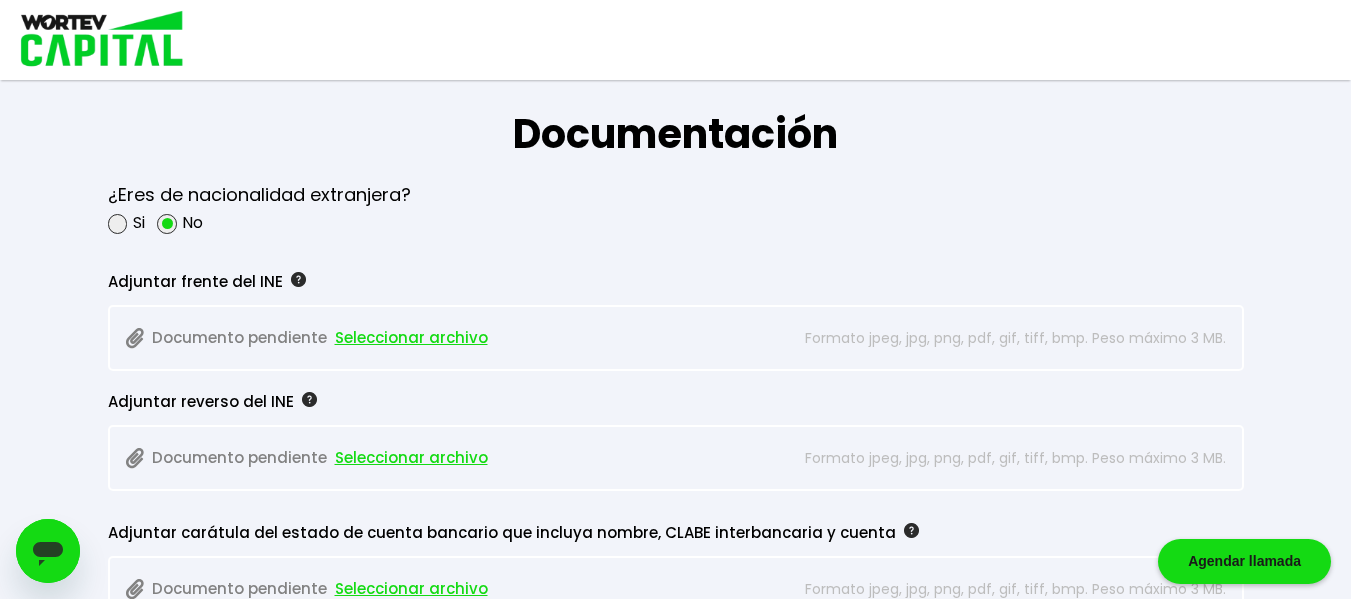 type on "[CREDIT_CARD]" 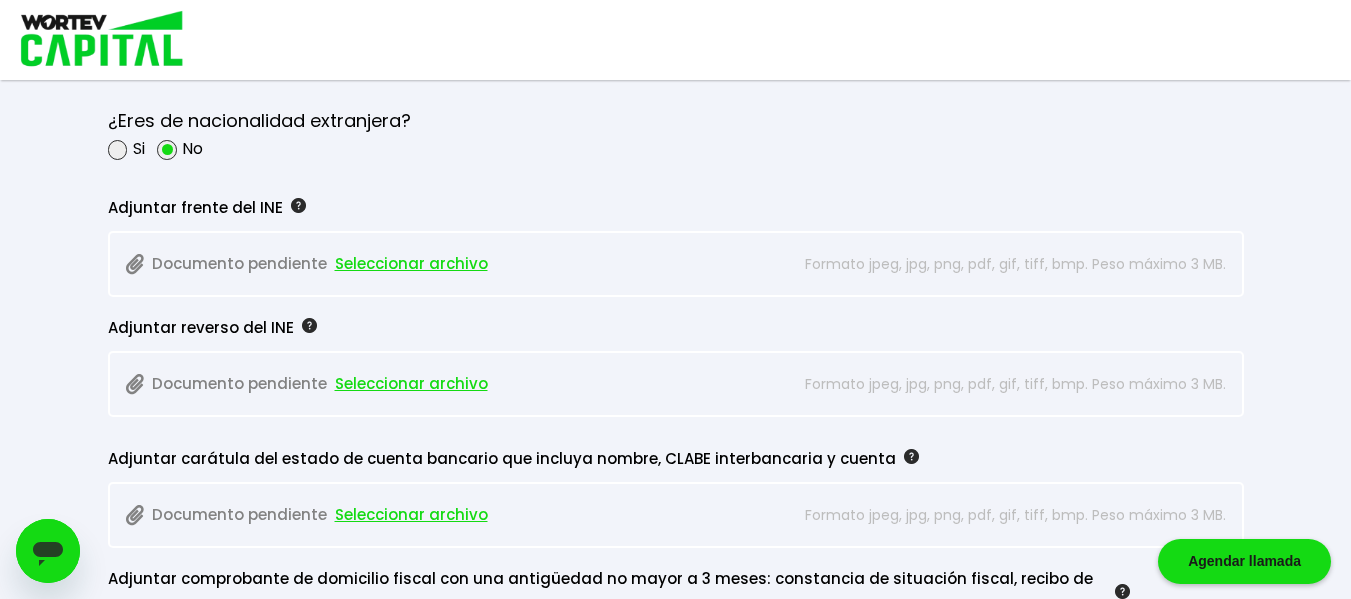 scroll, scrollTop: 1704, scrollLeft: 0, axis: vertical 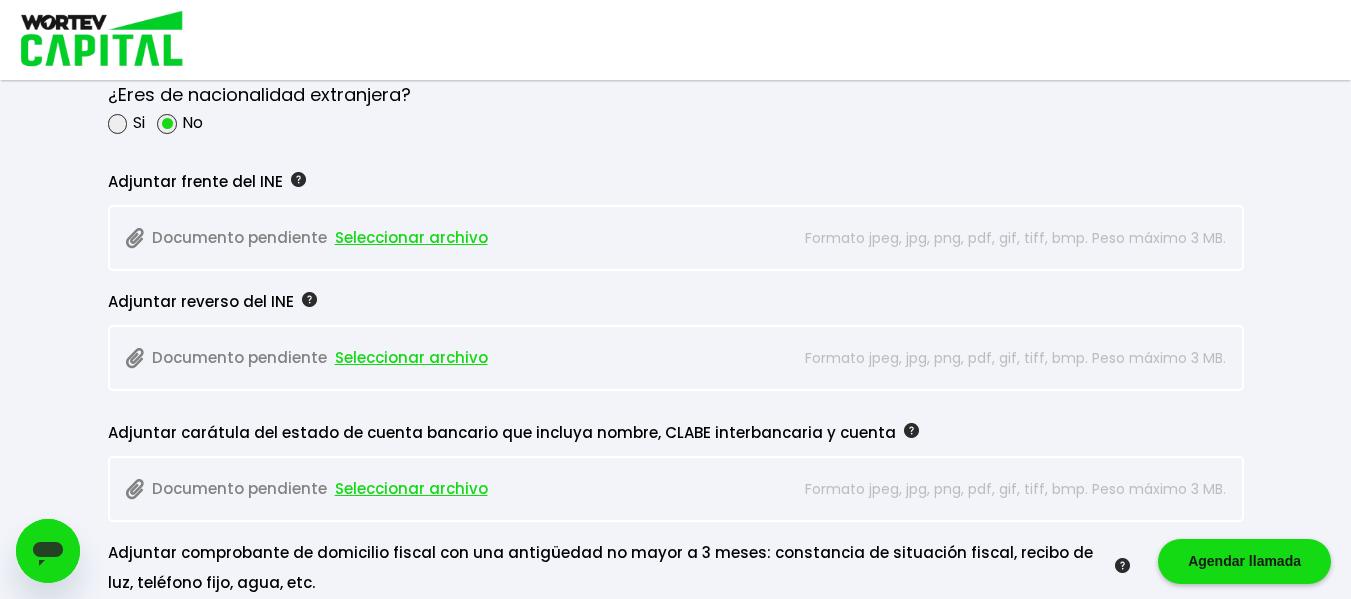 click on "Seleccionar archivo" at bounding box center [411, 238] 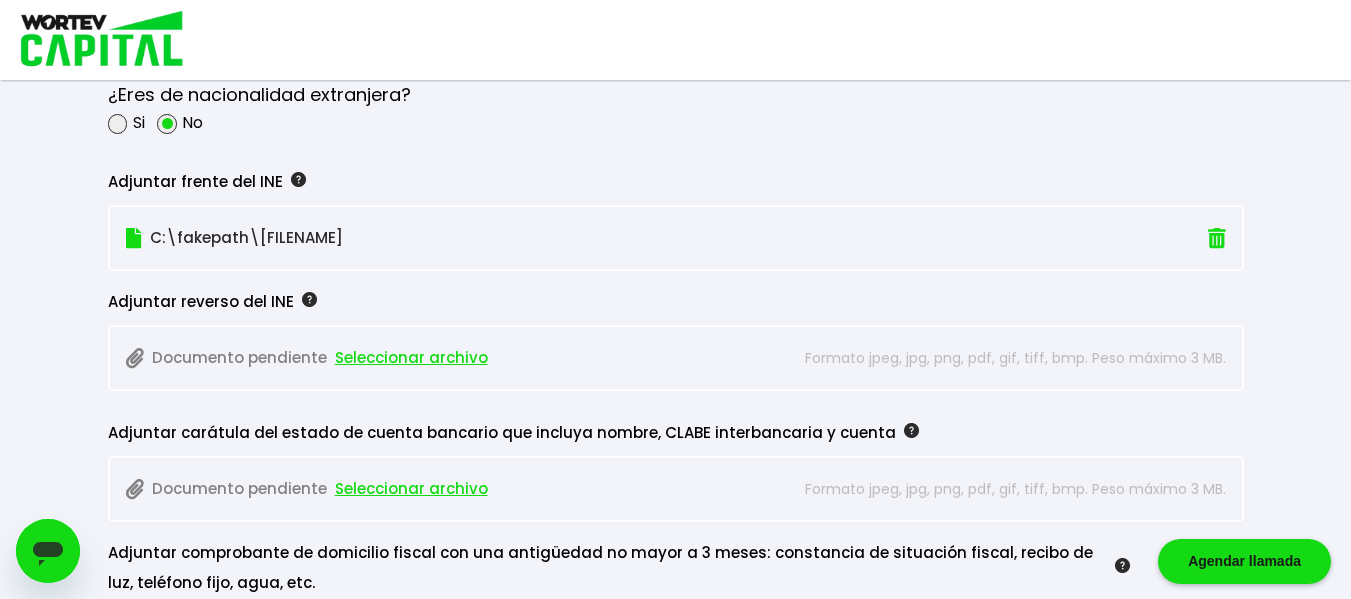 click on "Seleccionar archivo" at bounding box center [411, 358] 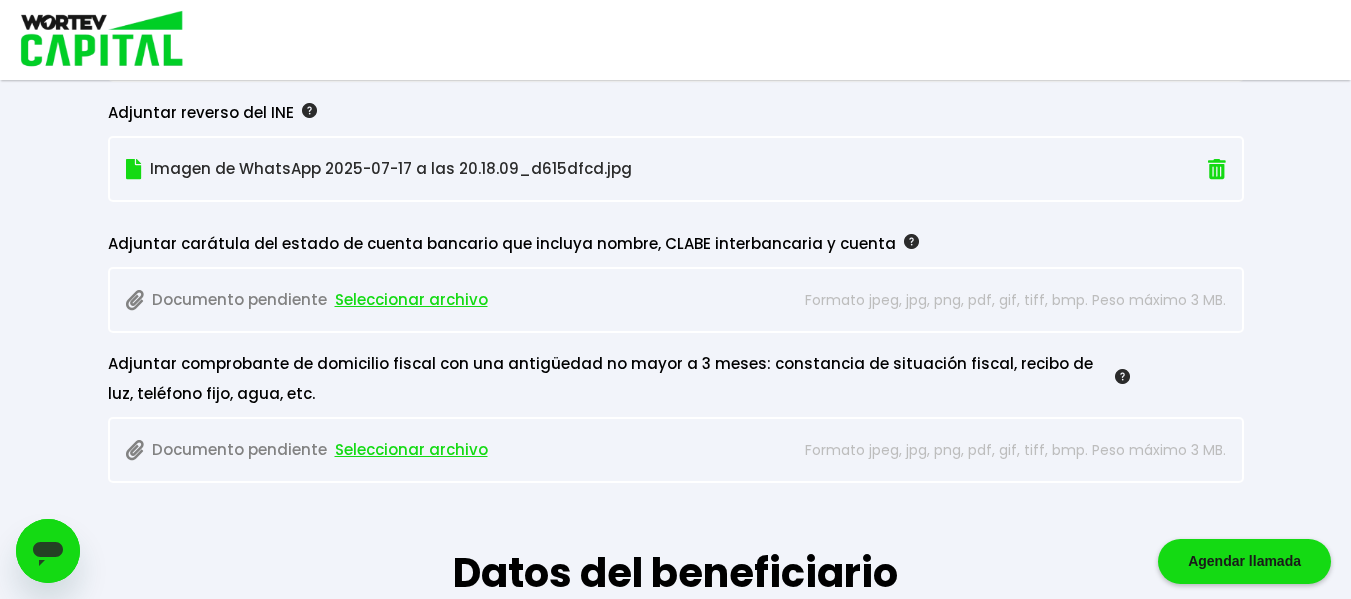 scroll, scrollTop: 1904, scrollLeft: 0, axis: vertical 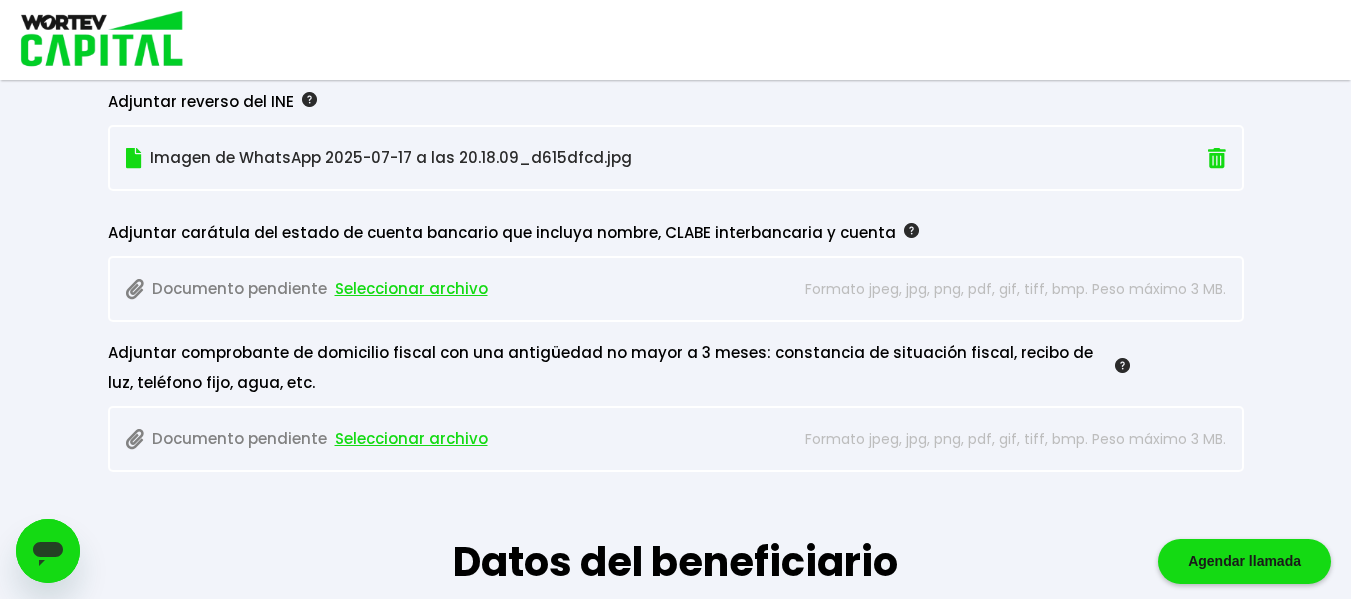 click on "Seleccionar archivo" at bounding box center (411, 289) 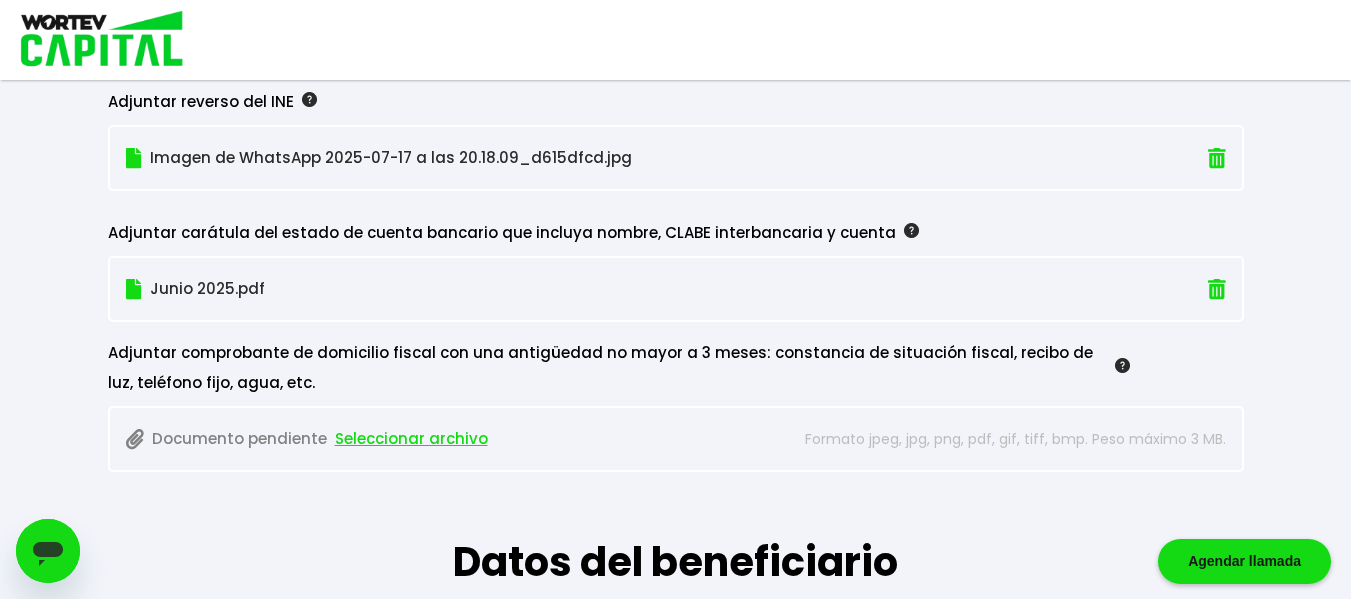 scroll, scrollTop: 2004, scrollLeft: 0, axis: vertical 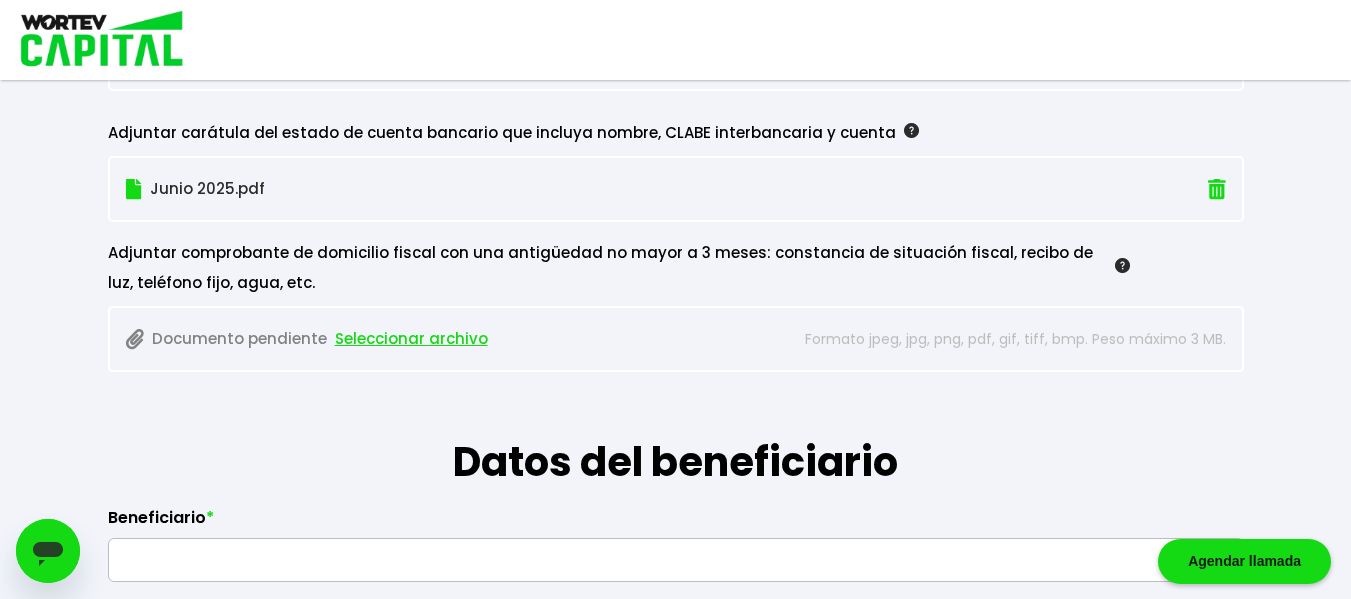 click on "Seleccionar archivo" at bounding box center [411, 339] 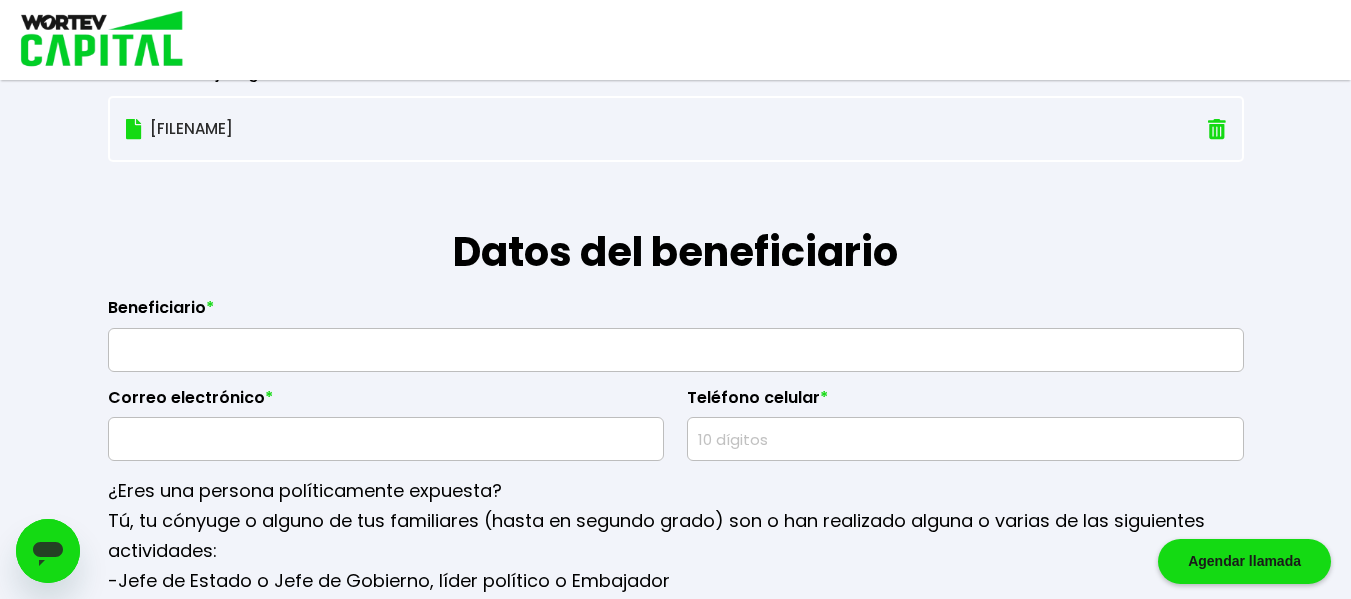 scroll, scrollTop: 2254, scrollLeft: 0, axis: vertical 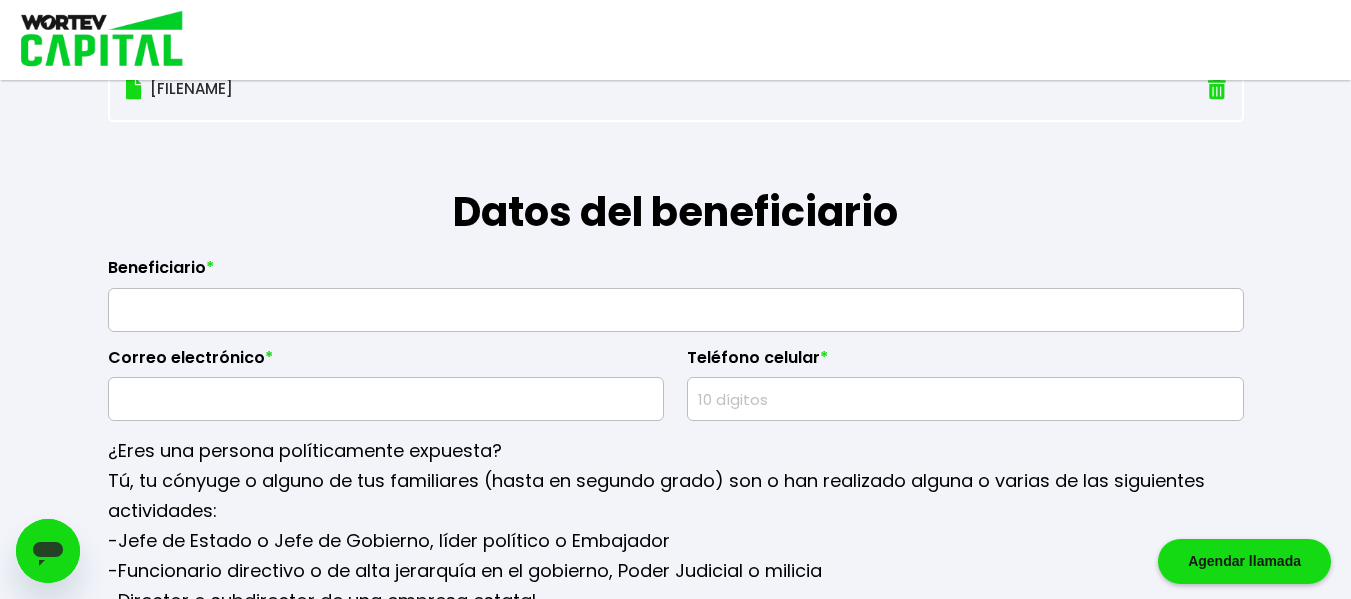click at bounding box center (676, 310) 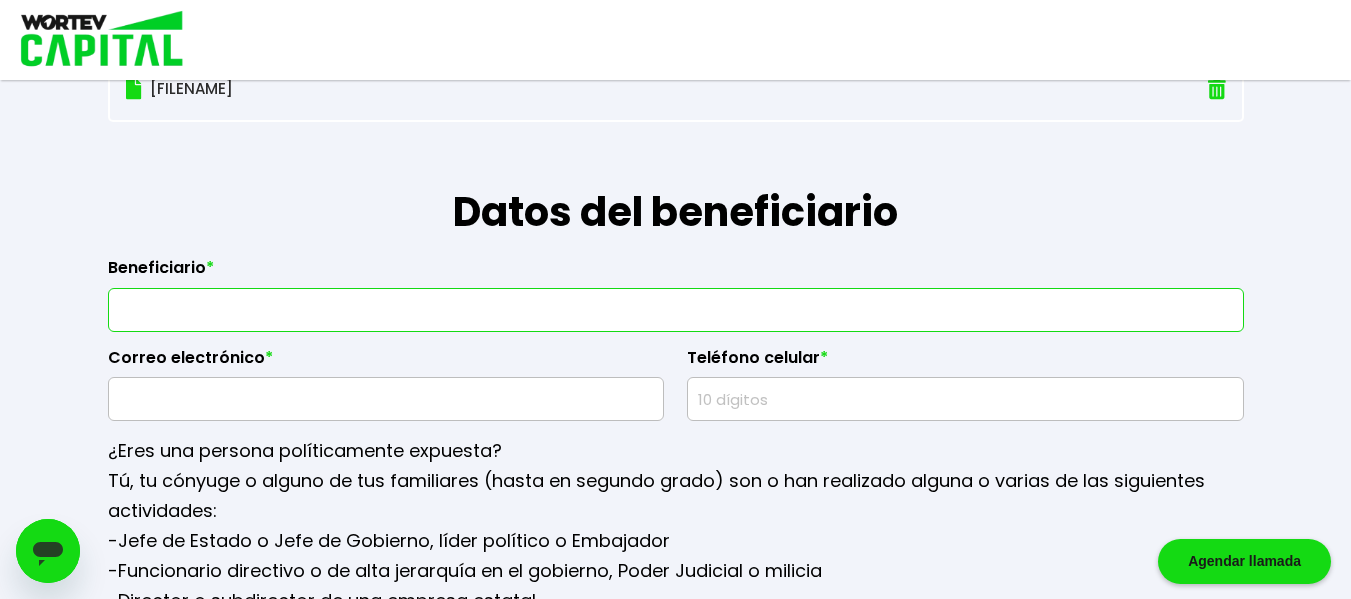 type on "[FIRST] [LAST] [LAST]" 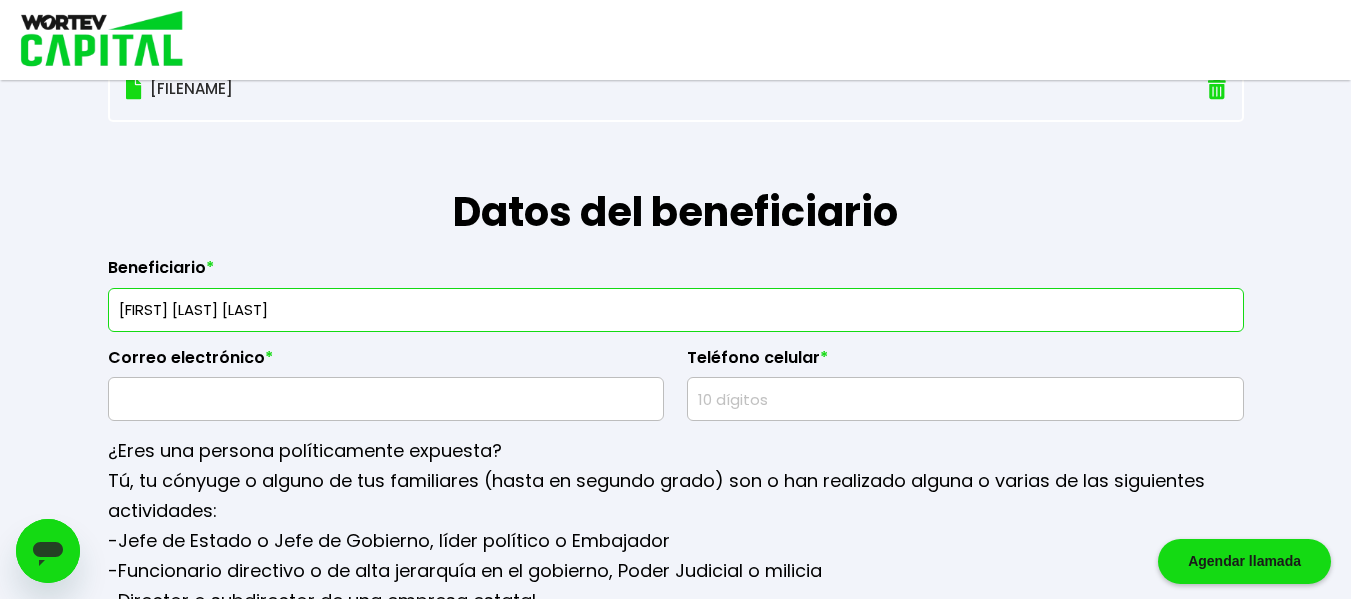 type on "[EMAIL]" 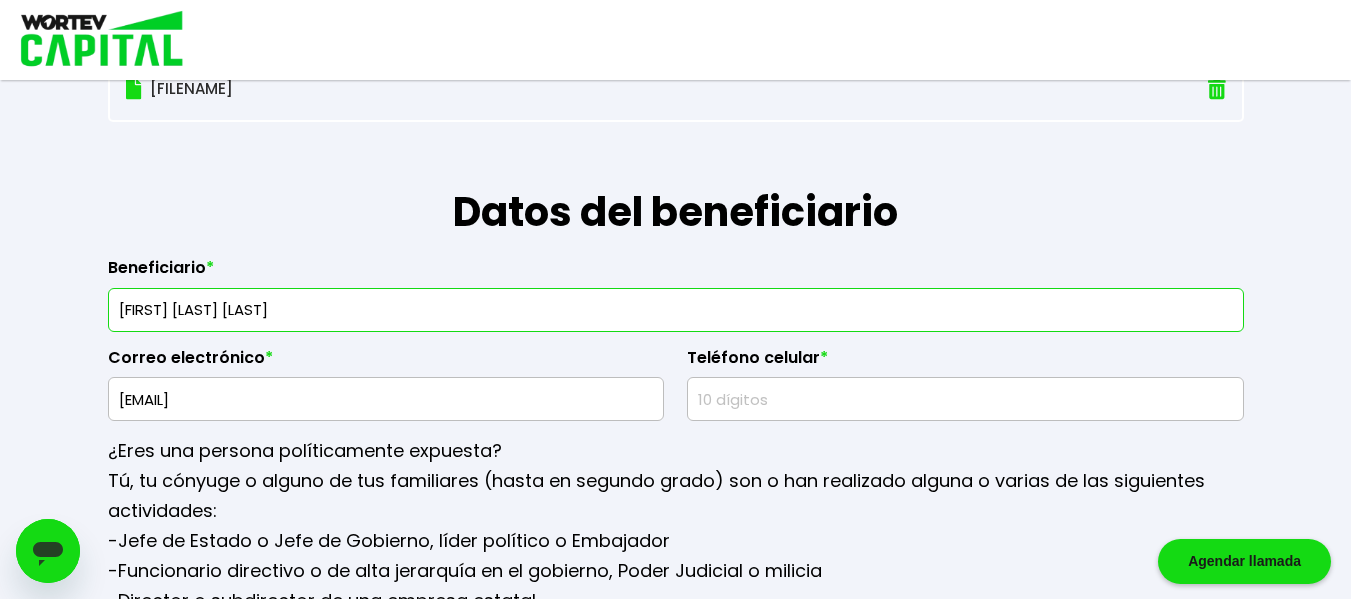 type on "[CREDIT_CARD]" 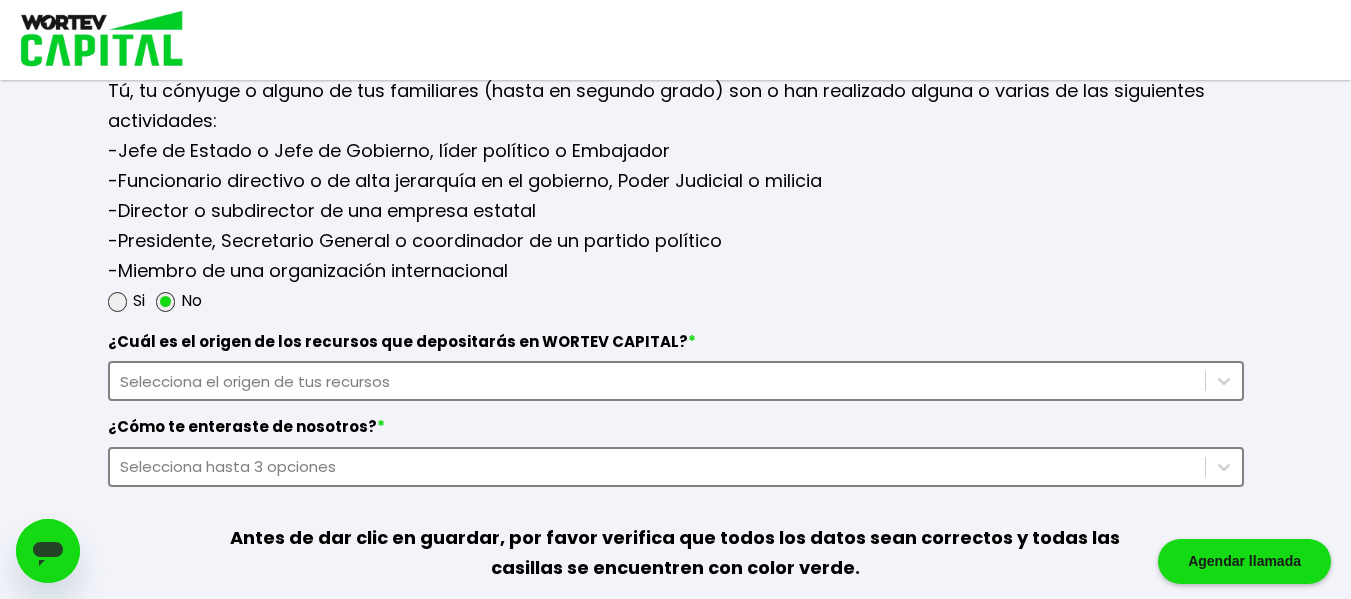 scroll, scrollTop: 2645, scrollLeft: 0, axis: vertical 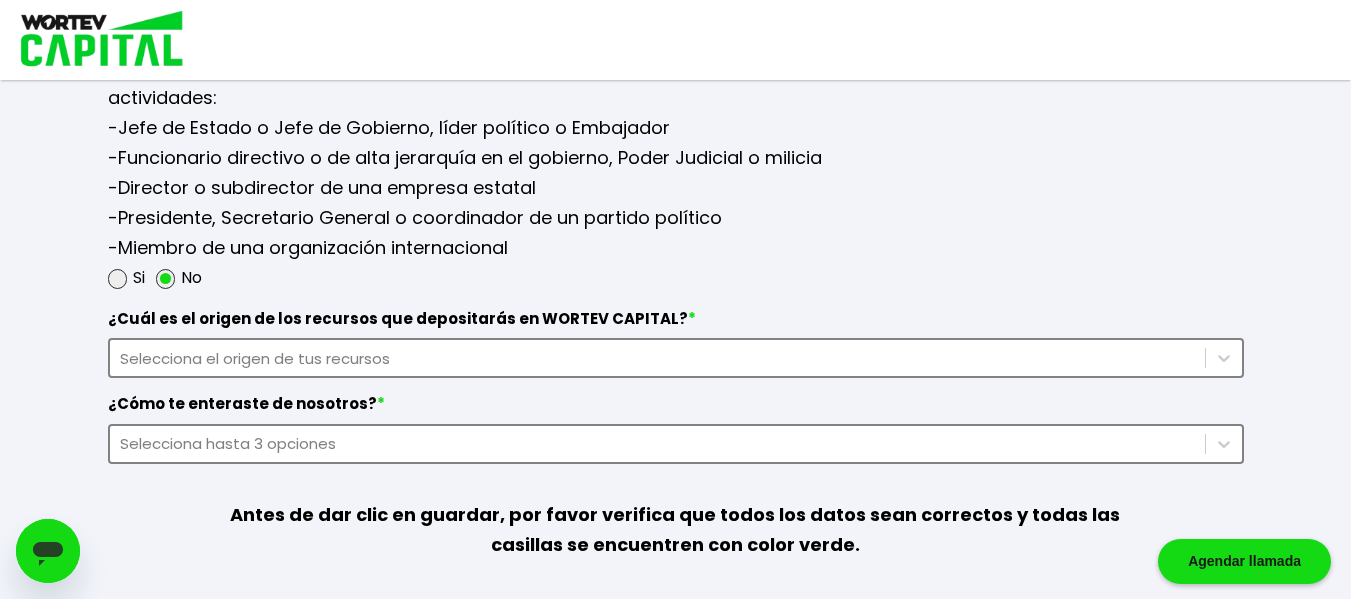 click on "Selecciona el origen de tus recursos" at bounding box center [676, 358] 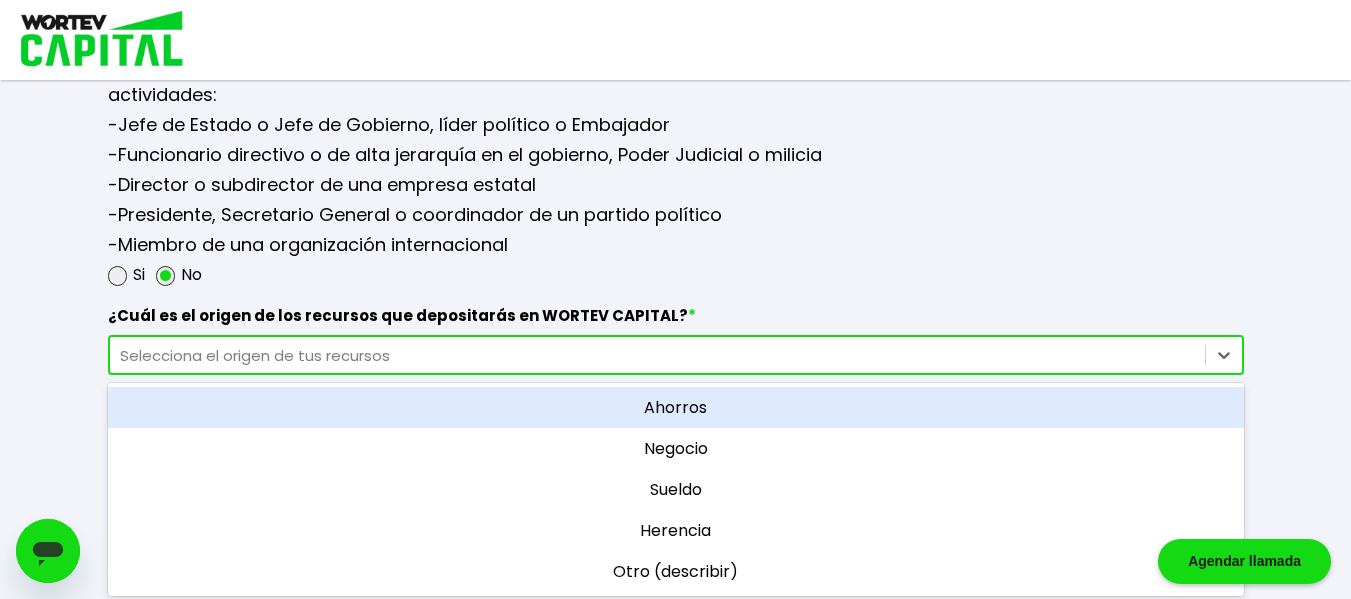 scroll, scrollTop: 2675, scrollLeft: 0, axis: vertical 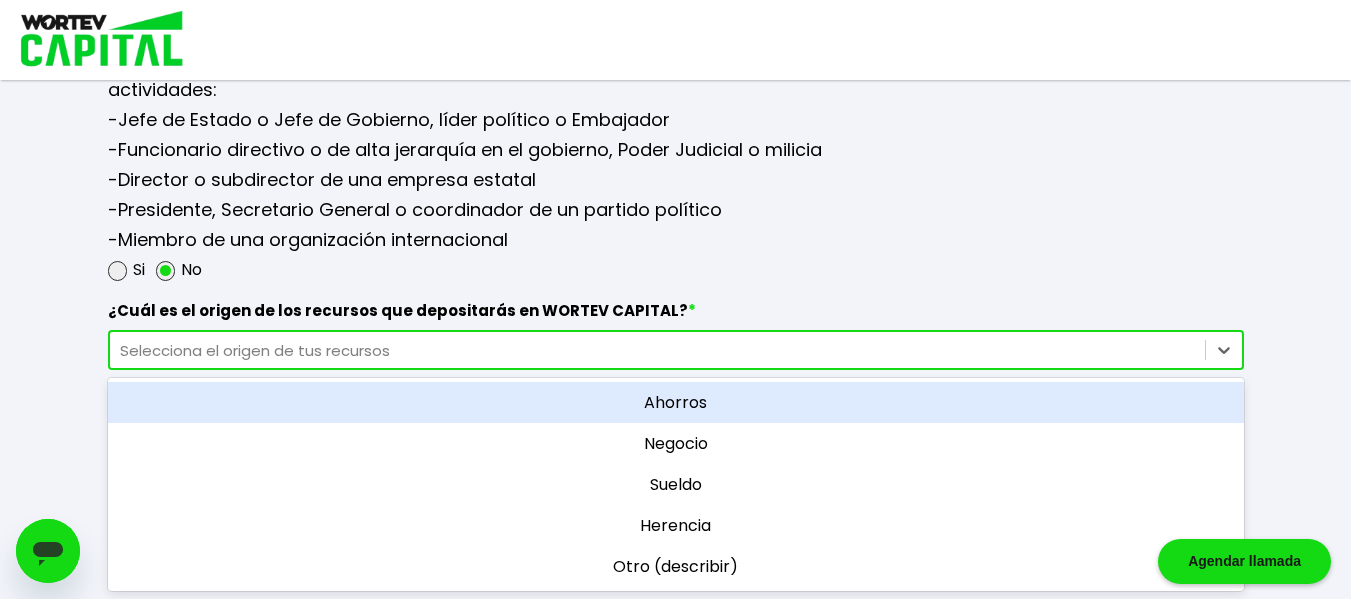 click on "Ahorros" at bounding box center (676, 402) 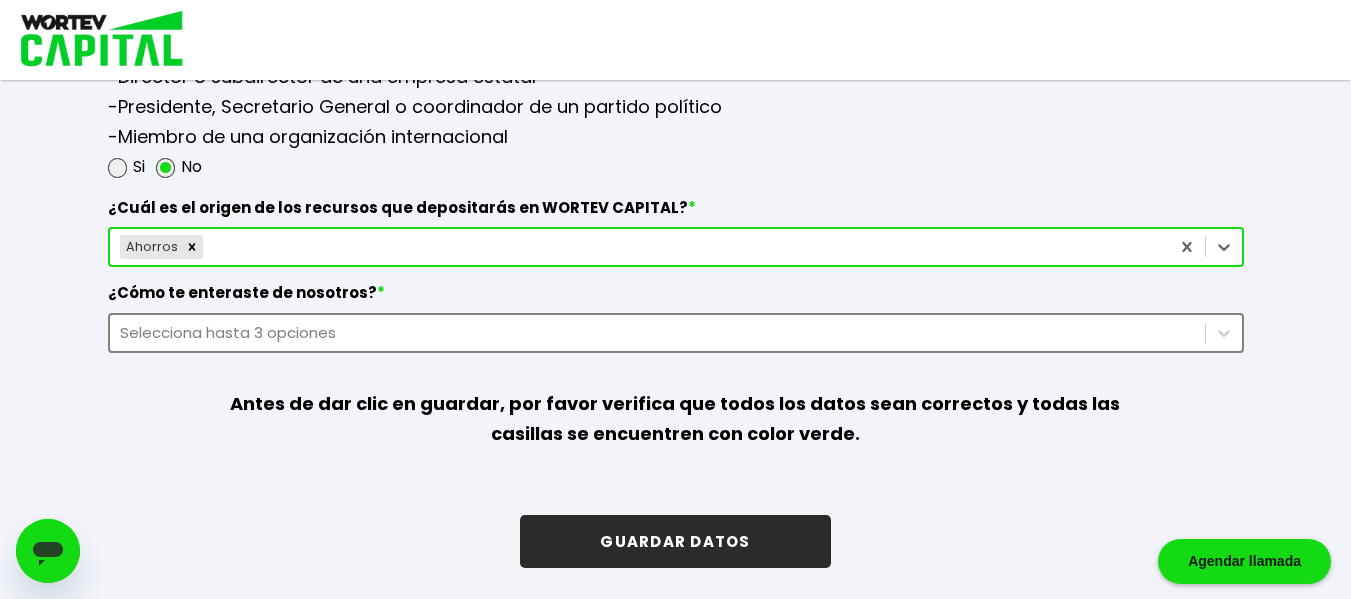 scroll, scrollTop: 2779, scrollLeft: 0, axis: vertical 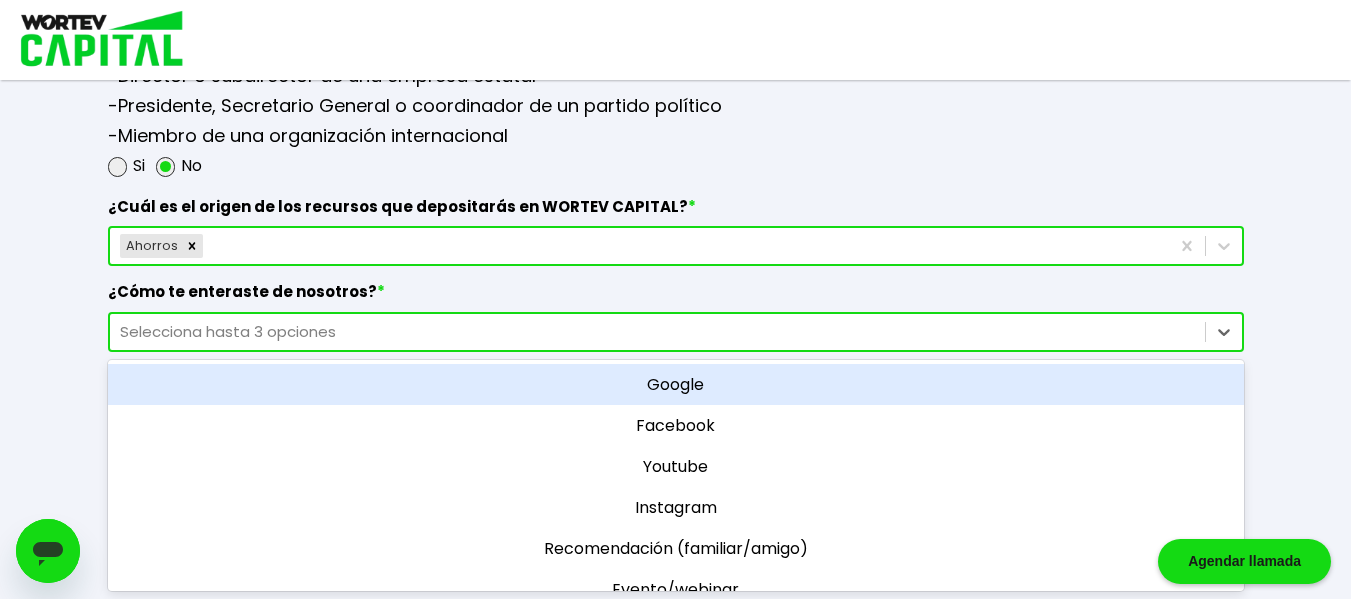 click on "Selecciona hasta 3 opciones" at bounding box center (657, 331) 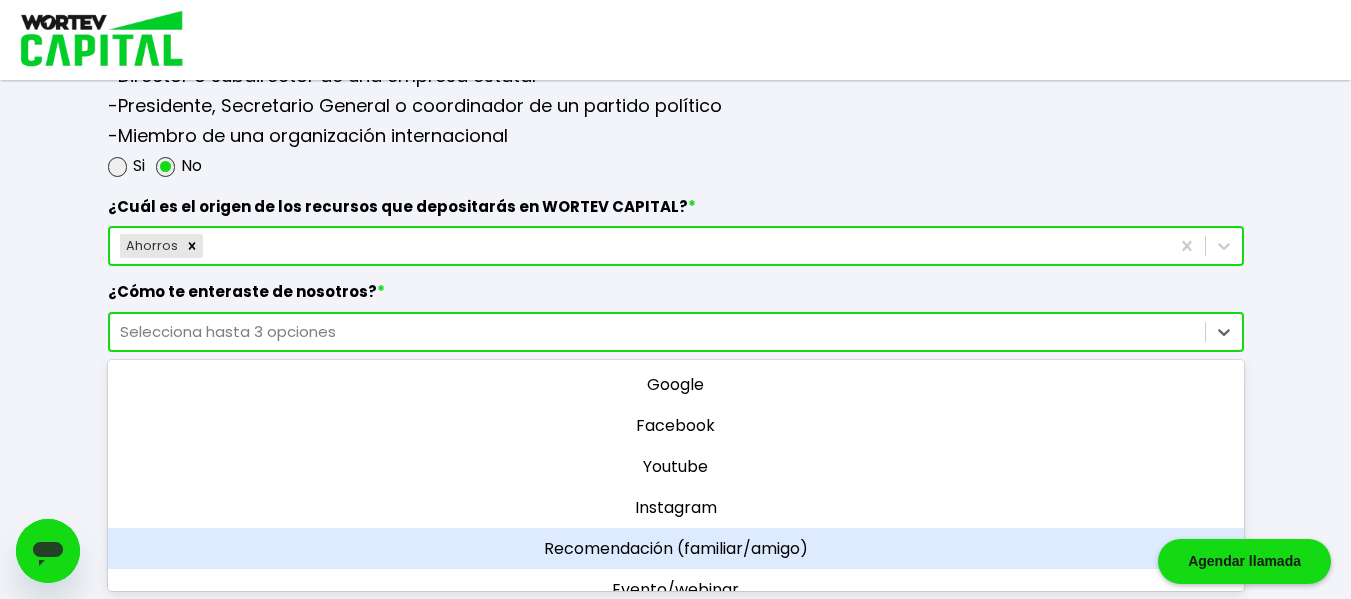 click on "Recomendación (familiar/amigo)" at bounding box center (676, 548) 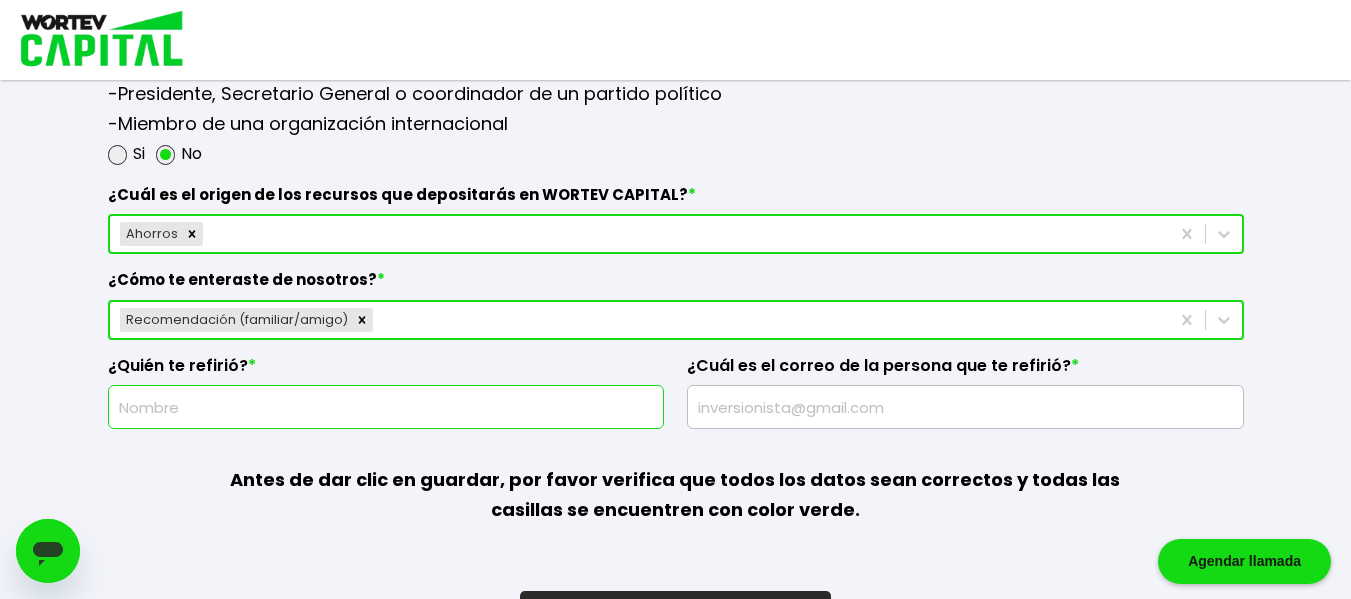 click at bounding box center [386, 407] 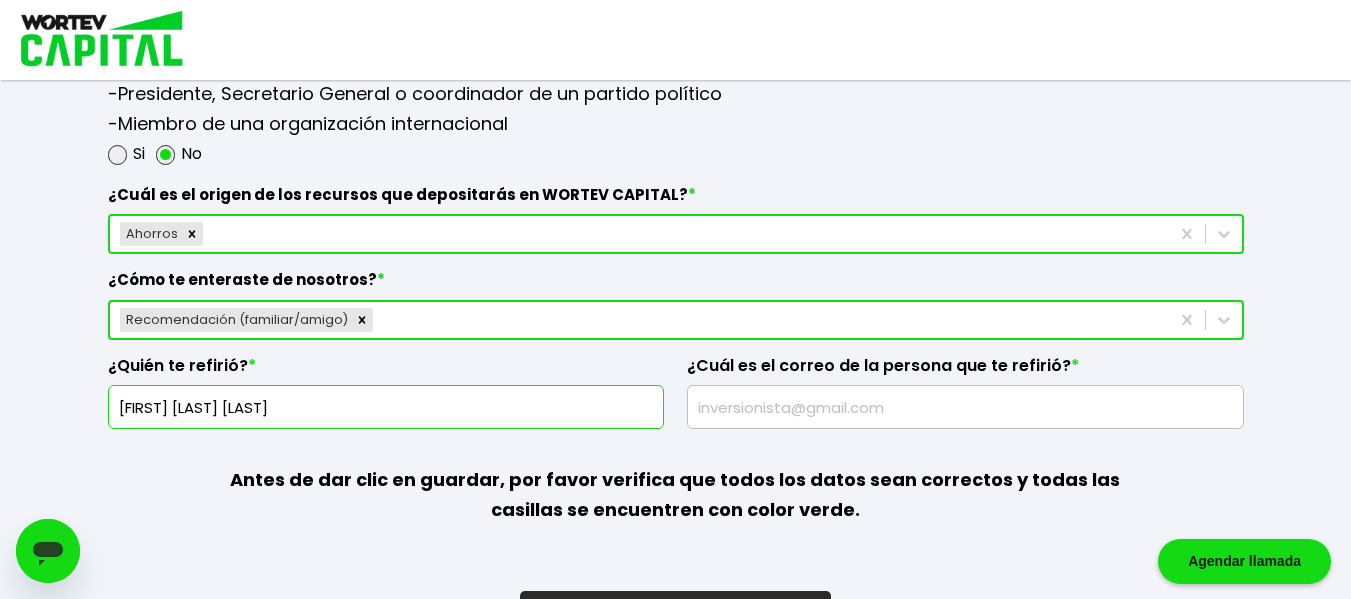type on "[FIRST] [LAST] [LAST]" 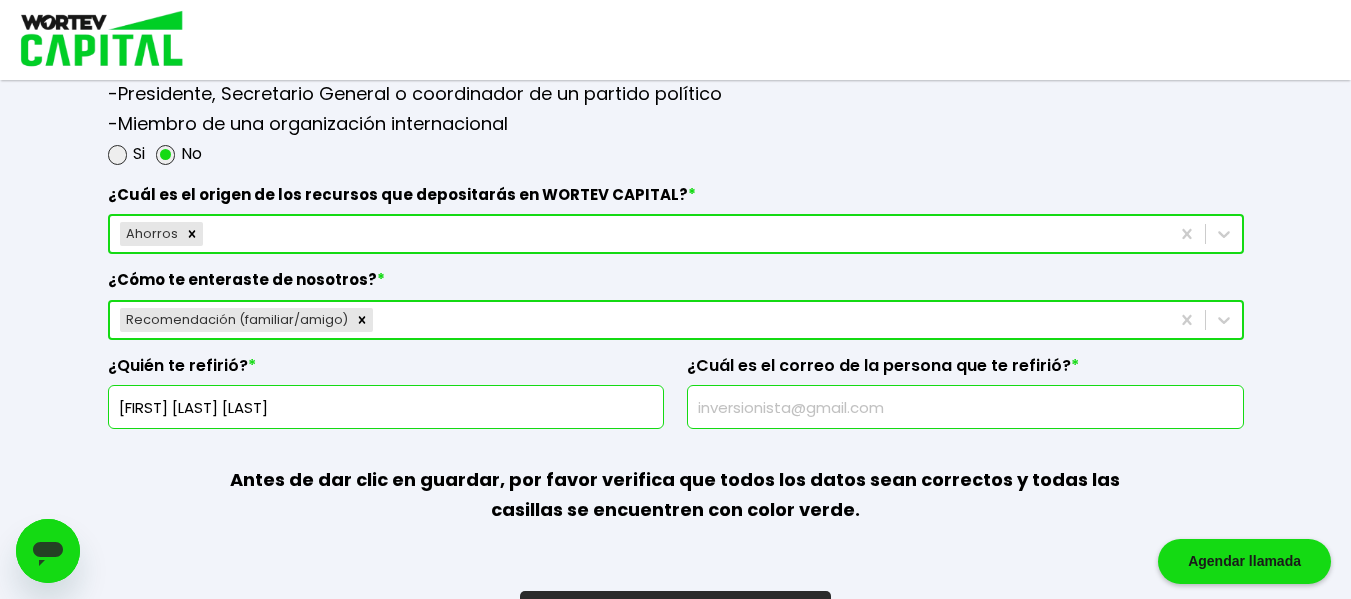 type on "[EMAIL]" 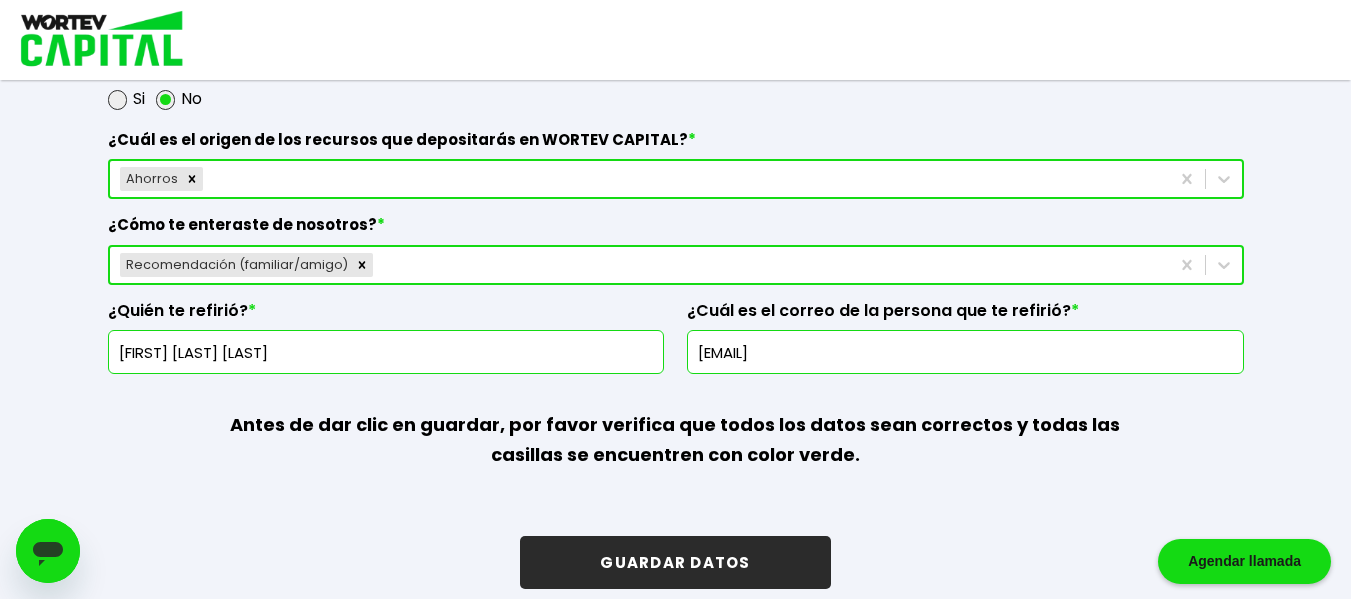 scroll, scrollTop: 2868, scrollLeft: 0, axis: vertical 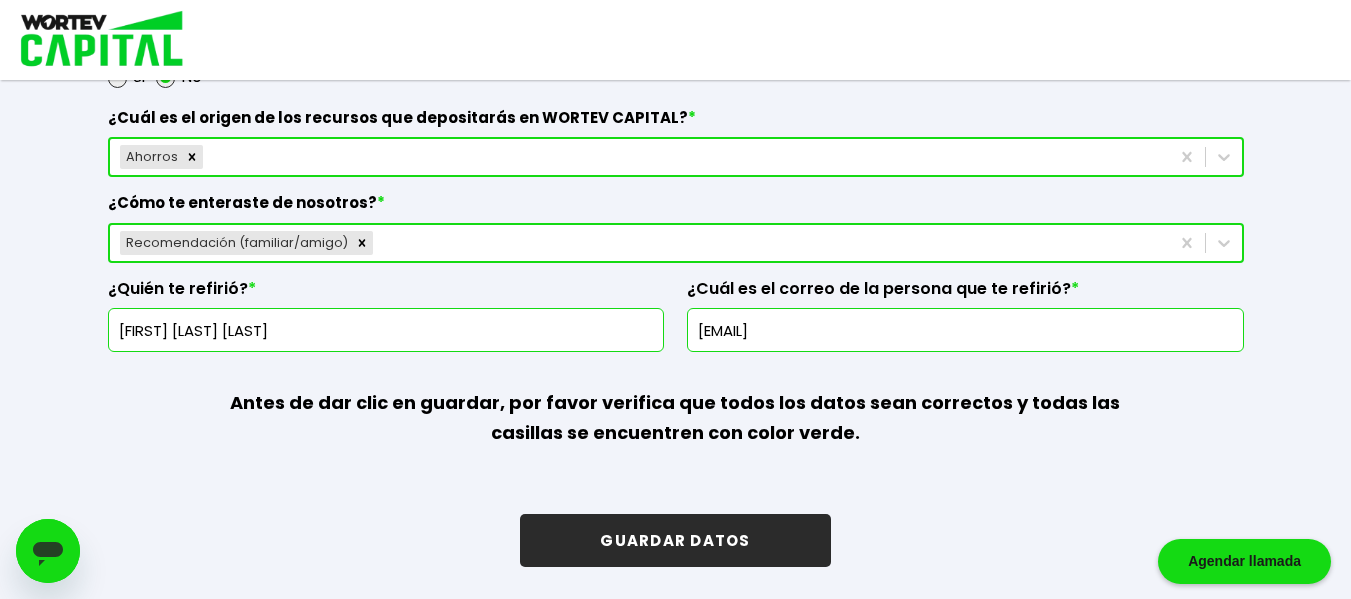 click on "GUARDAR DATOS" at bounding box center [675, 540] 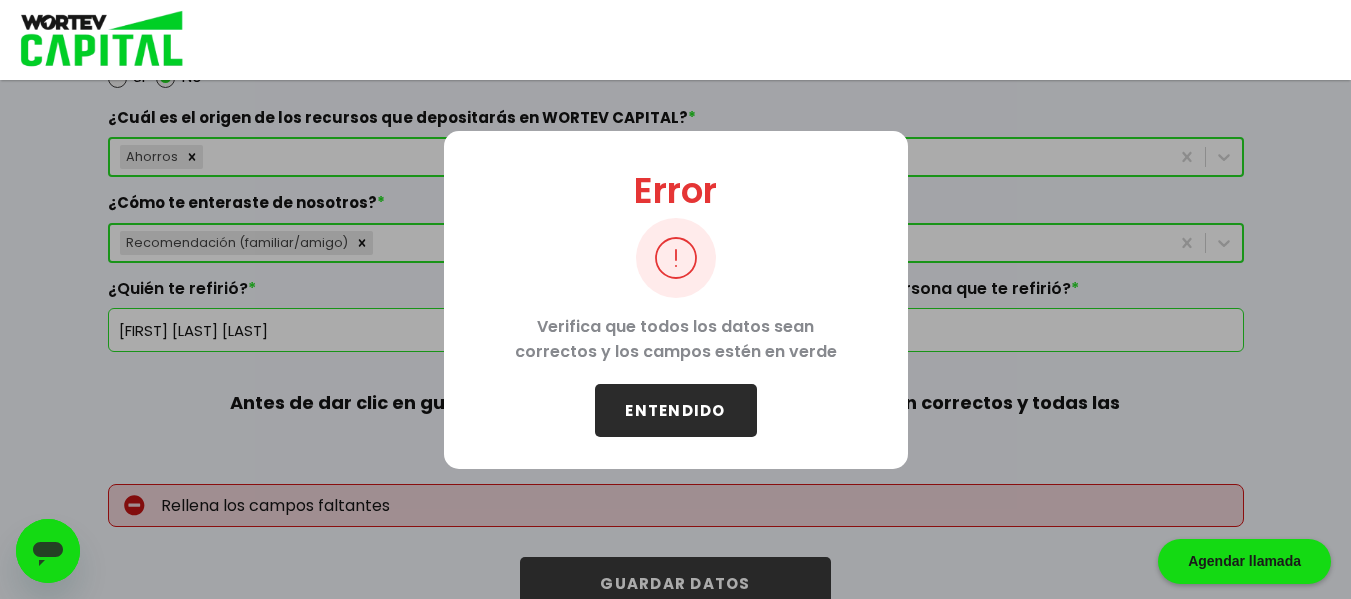 click on "ENTENDIDO" at bounding box center [676, 410] 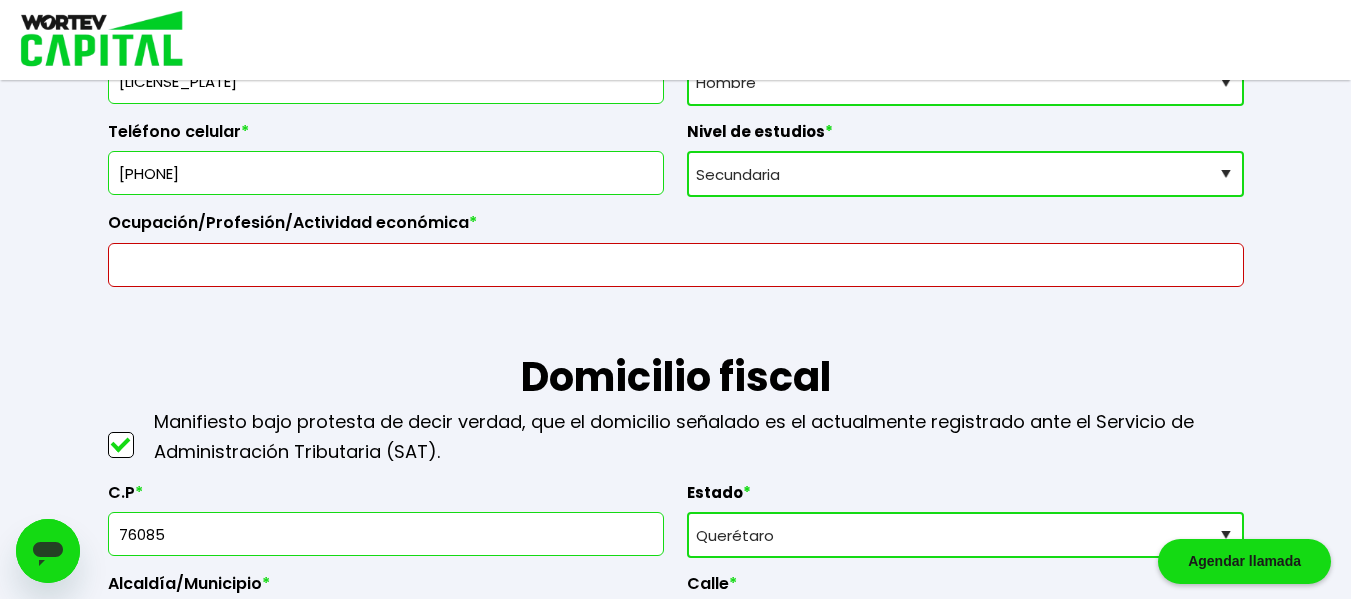 scroll, scrollTop: 609, scrollLeft: 0, axis: vertical 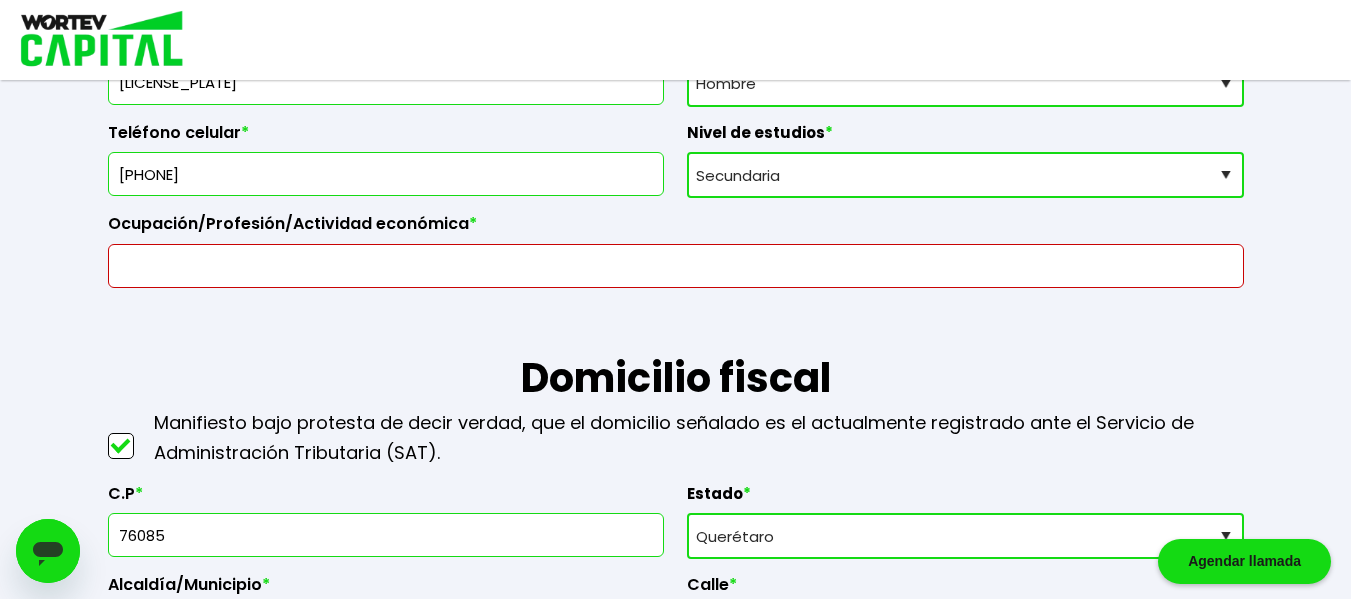 click at bounding box center [676, 266] 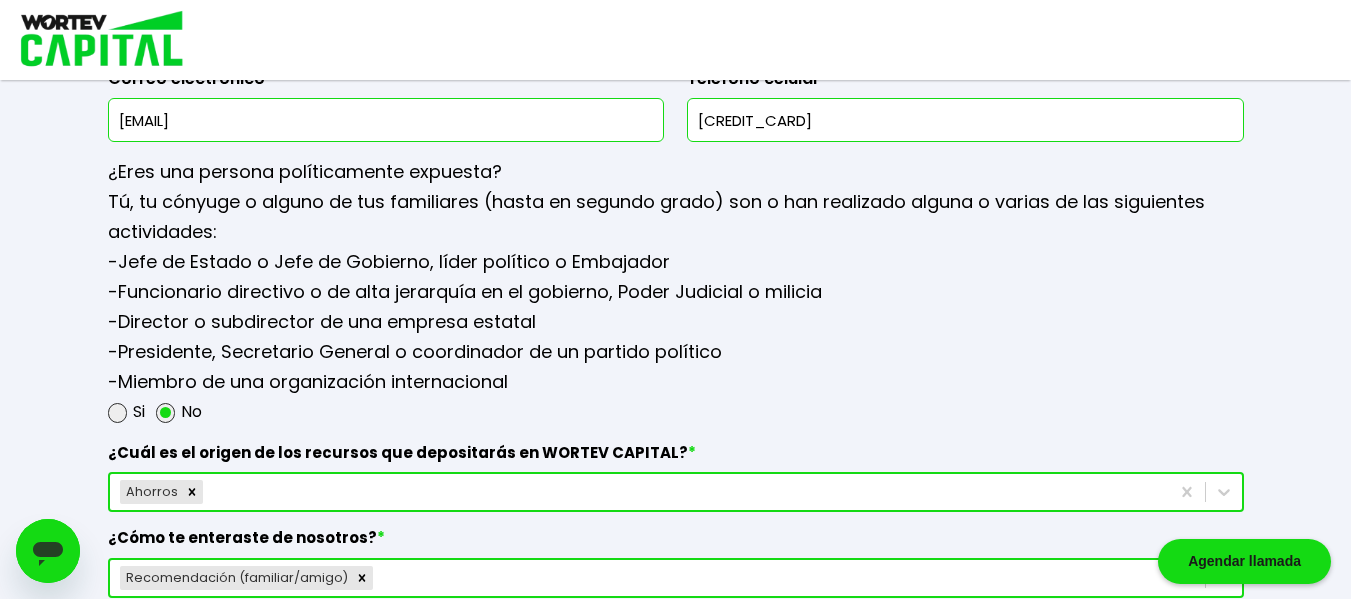 scroll, scrollTop: 2911, scrollLeft: 0, axis: vertical 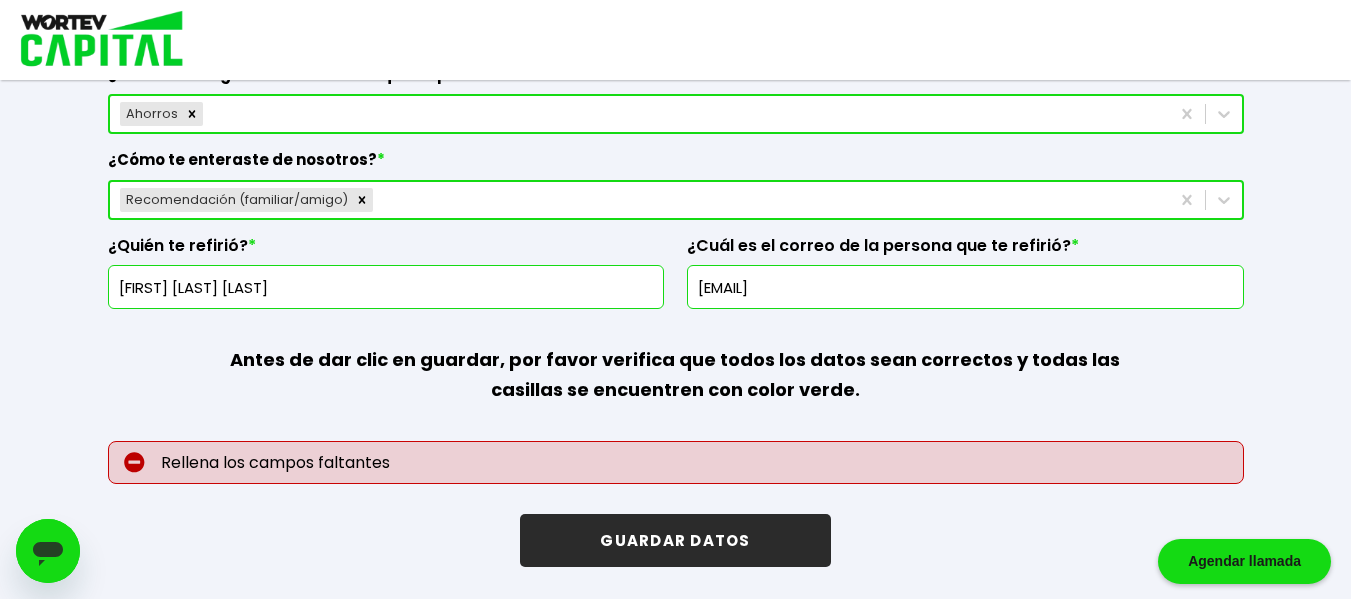 click on "GUARDAR DATOS" at bounding box center (675, 540) 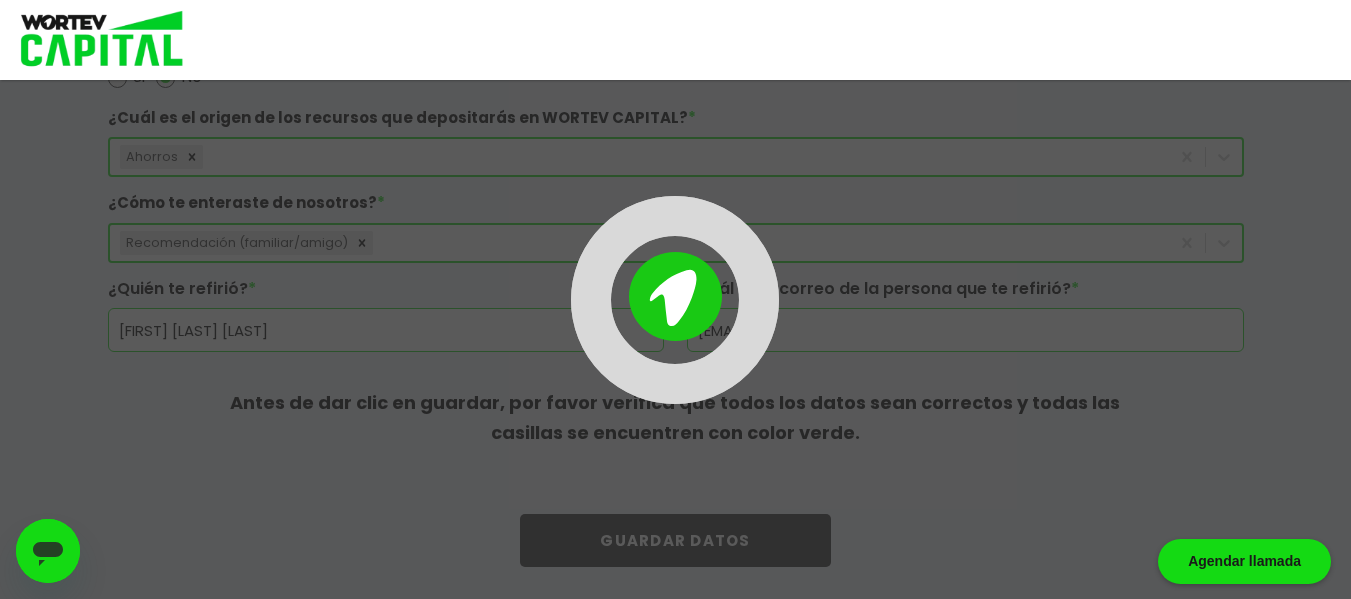 scroll, scrollTop: 2868, scrollLeft: 0, axis: vertical 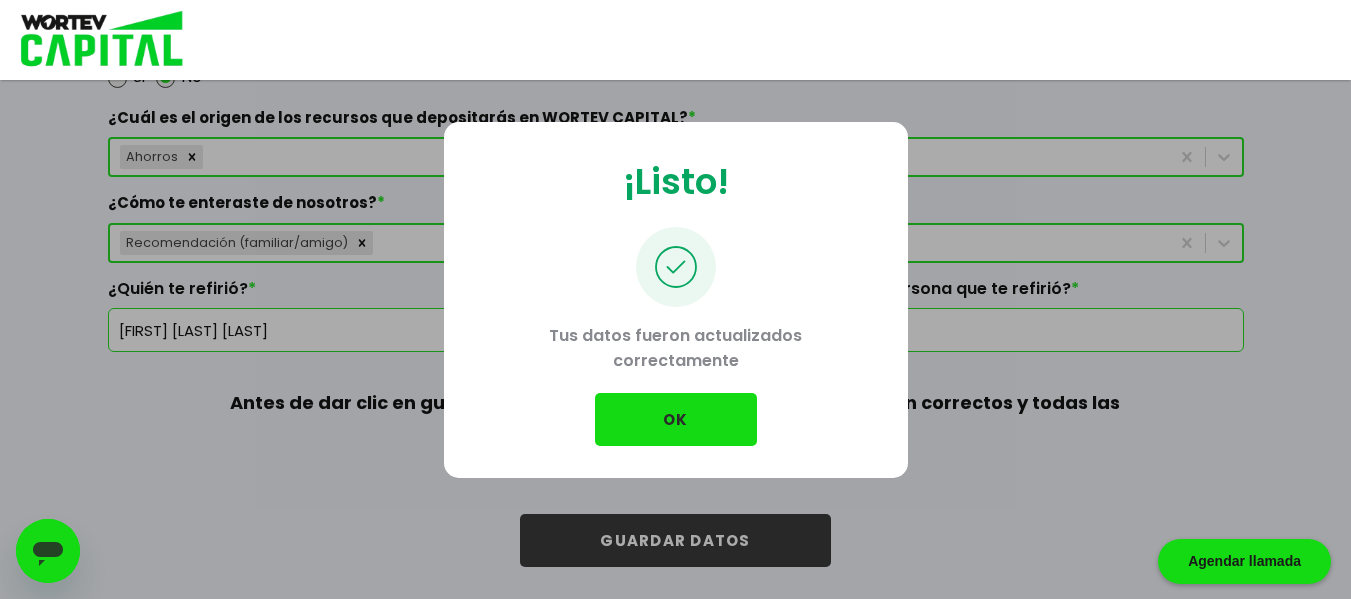 click on "OK" at bounding box center (676, 419) 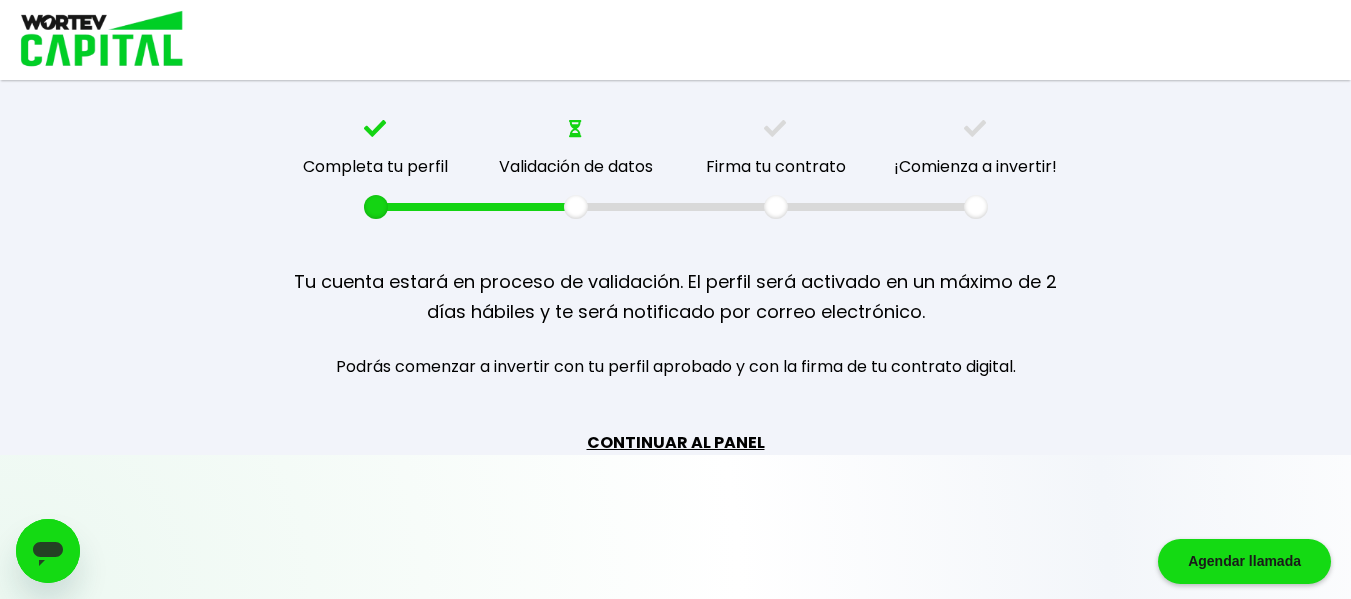 scroll, scrollTop: 0, scrollLeft: 0, axis: both 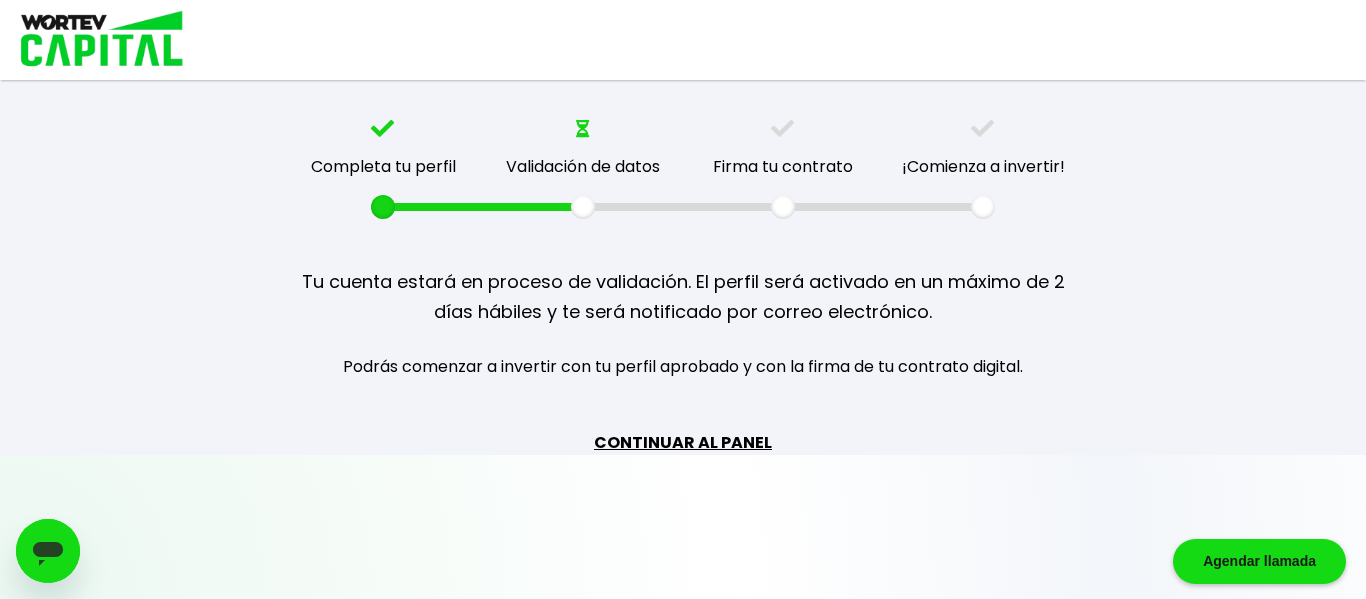 click on "CONTINUAR AL PANEL" at bounding box center (683, 442) 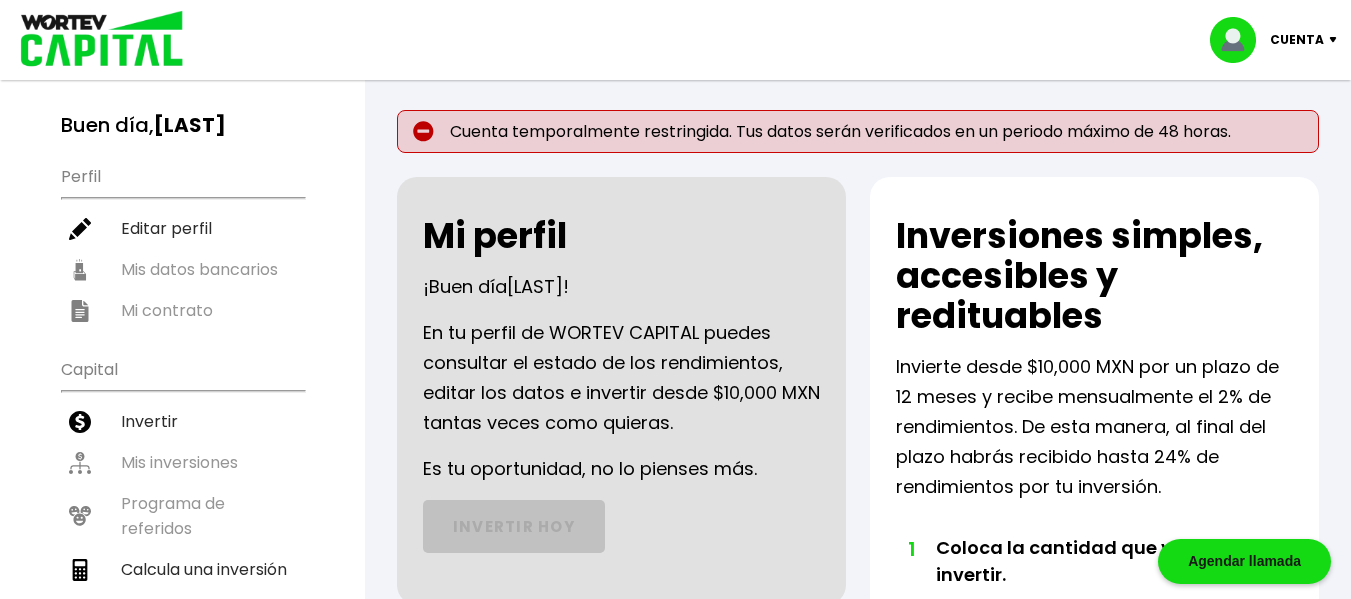 scroll, scrollTop: 0, scrollLeft: 0, axis: both 